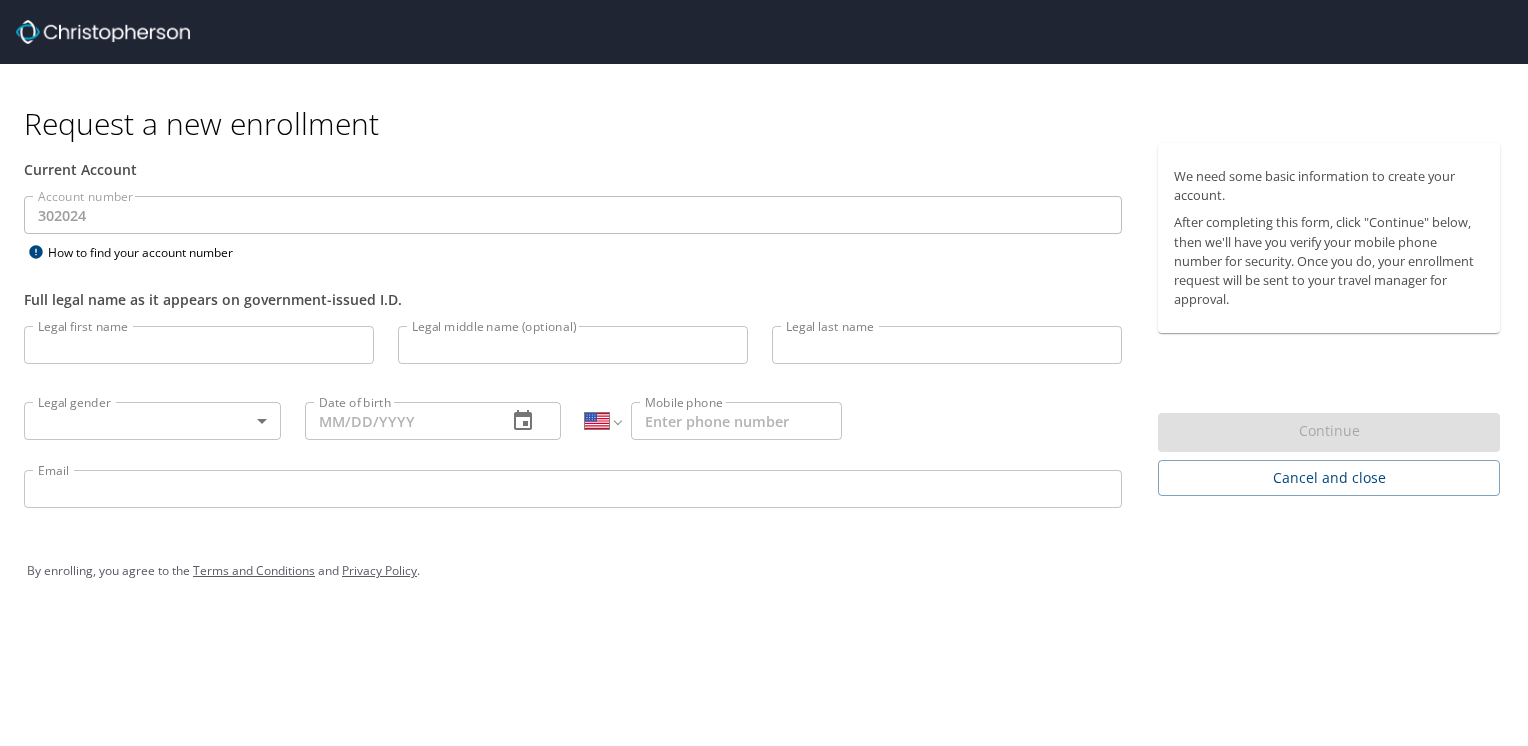select on "US" 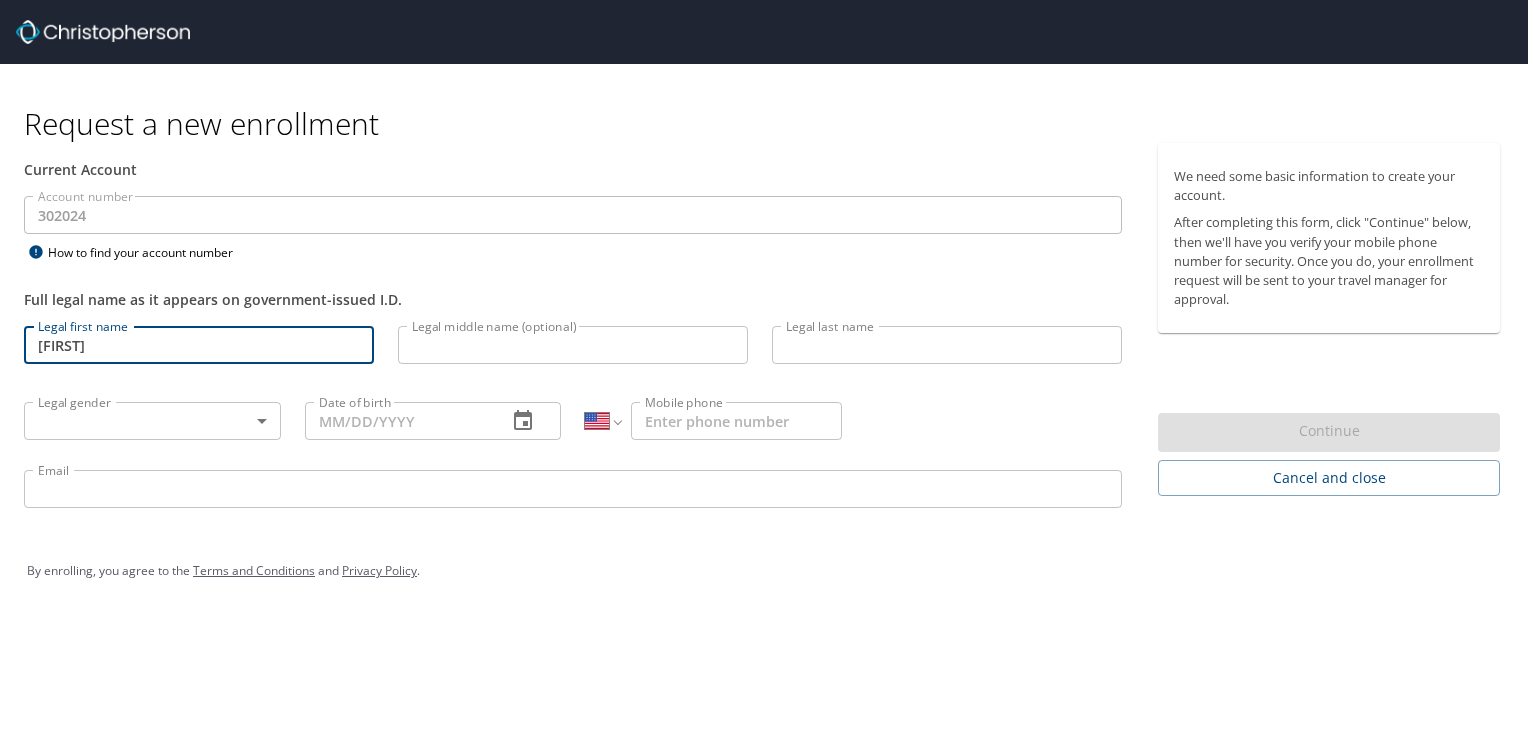 type on "[FIRST]" 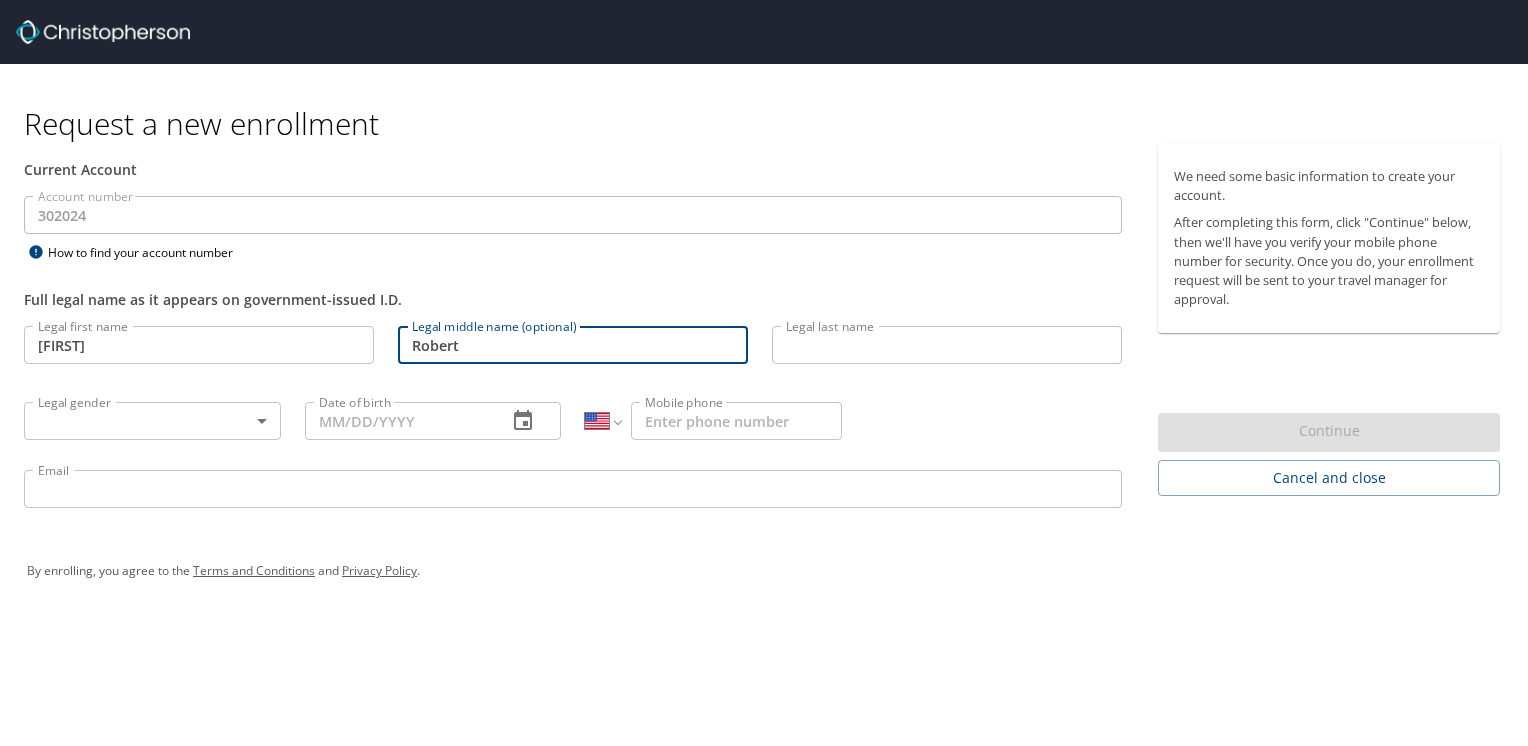 type on "Robert" 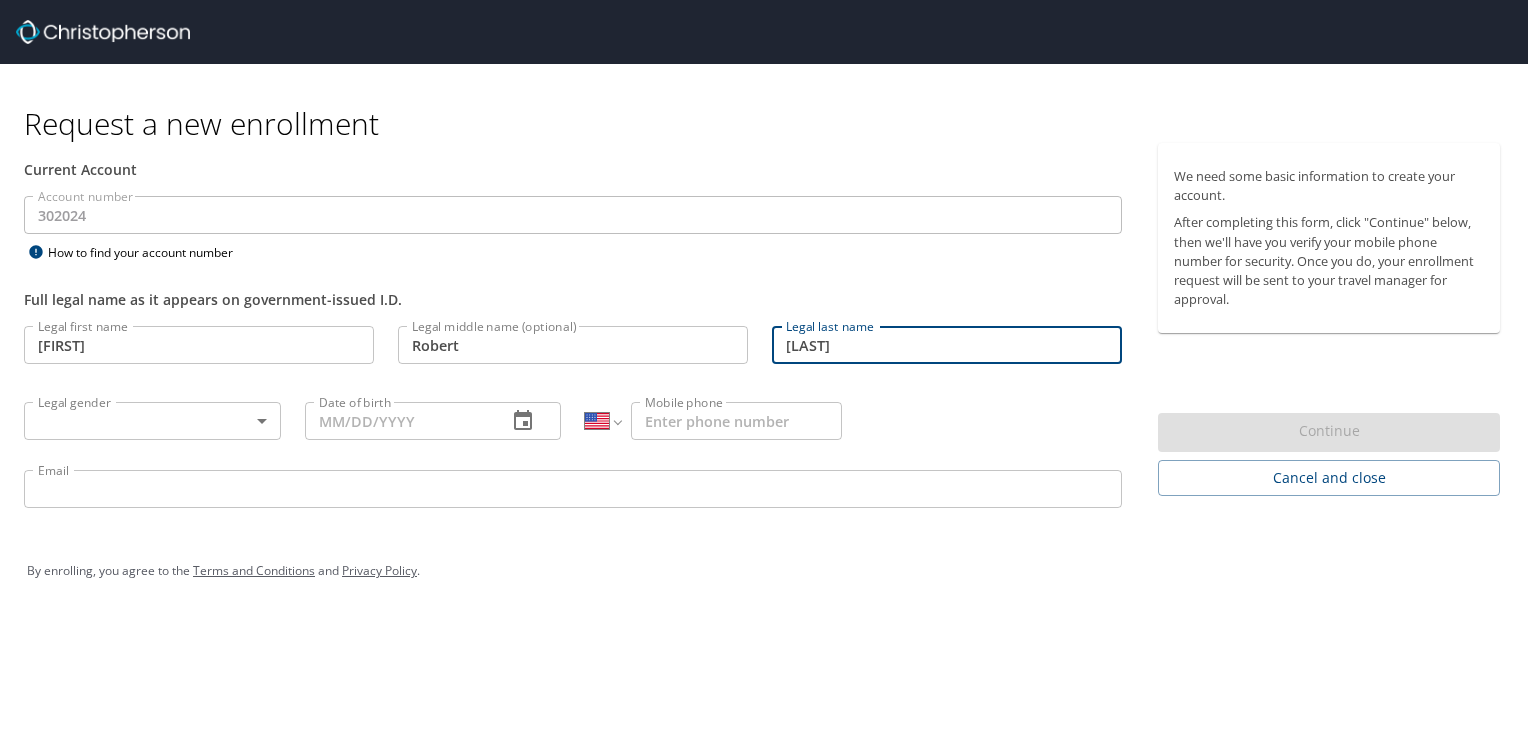 type on "[LAST]" 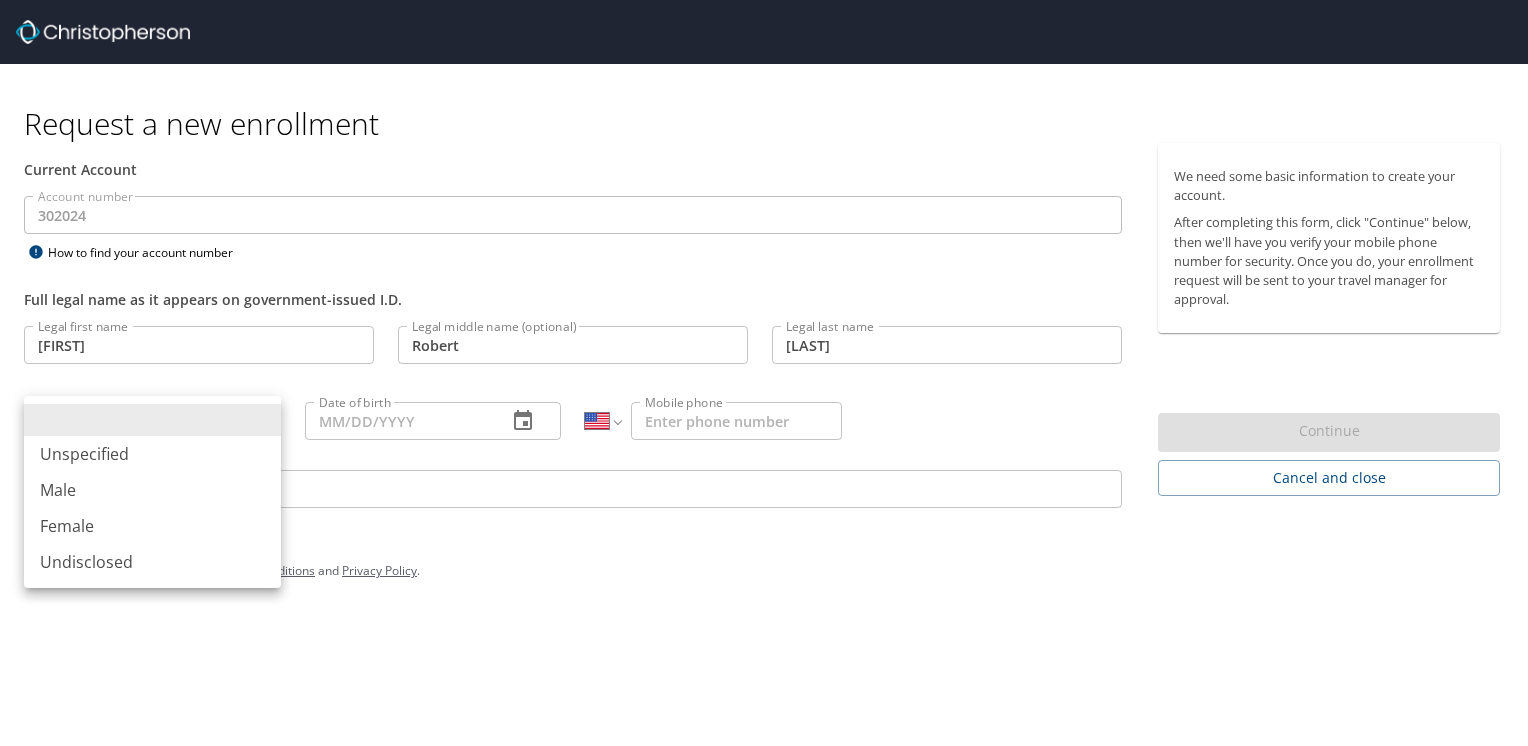 click on "Request a new enrollment Current Account Account number 302024 Account number  How to find your account number Full legal name as it appears on government-issued I.D. Legal first name [FIRST] Legal first name Legal middle name (optional) [MIDDLE] Legal middle name (optional) Legal last name [LAST] Legal last name Legal gender ​ Legal gender Date of birth Date of birth International Afghanistan Åland Islands Albania Algeria American Samoa Andorra Angola Anguilla Antigua and Barbuda Argentina Armenia Aruba Ascension Island Australia Austria Azerbaijan Bahamas Bahrain Bangladesh Barbados Belarus Belgium Belize Benin Bermuda Bhutan Bolivia Bonaire, Sint Eustatius and Saba Bosnia and Herzegovina Botswana Brazil British Indian Ocean Territory Brunei Darussalam Bulgaria Burkina Faso Burma Burundi Cambodia Cameroon Canada Cape Verde Cayman Islands Central African Republic Chad Chile China Christmas Island Cocos (Keeling) Islands Colombia Comoros Congo Congo, Democratic Republic of the Cook Islands Costa Rica" at bounding box center [764, 373] 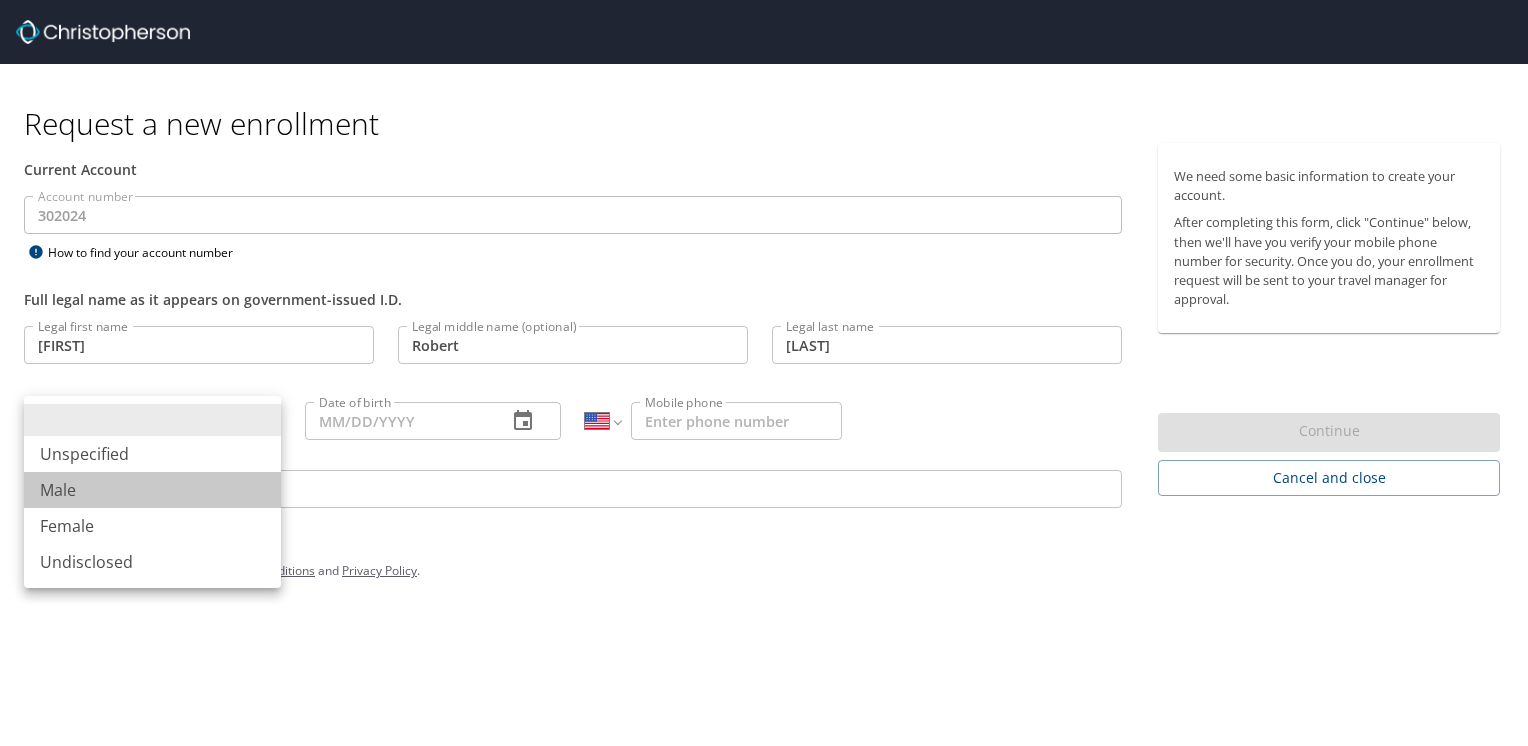 click on "Male" at bounding box center [152, 490] 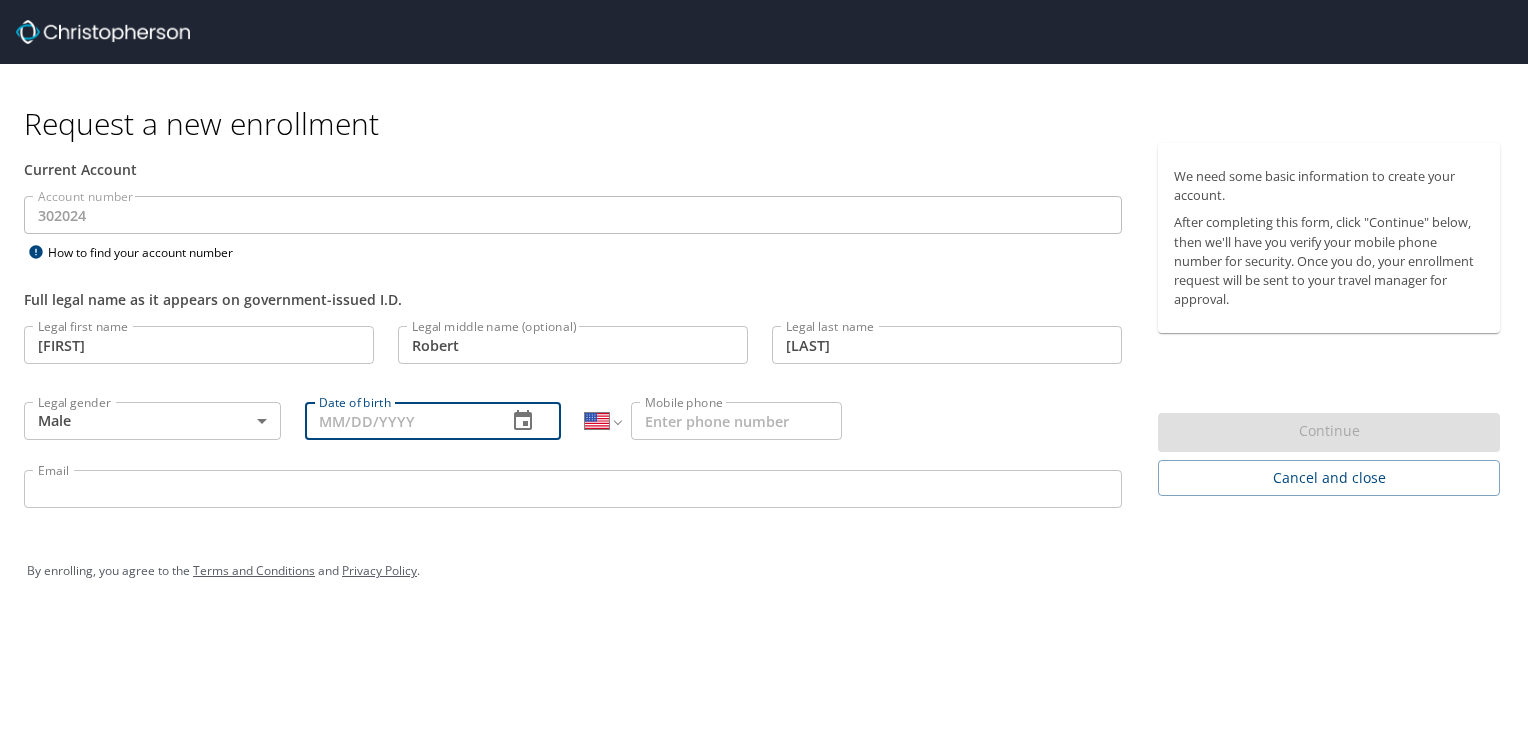 click on "Date of birth" at bounding box center (398, 421) 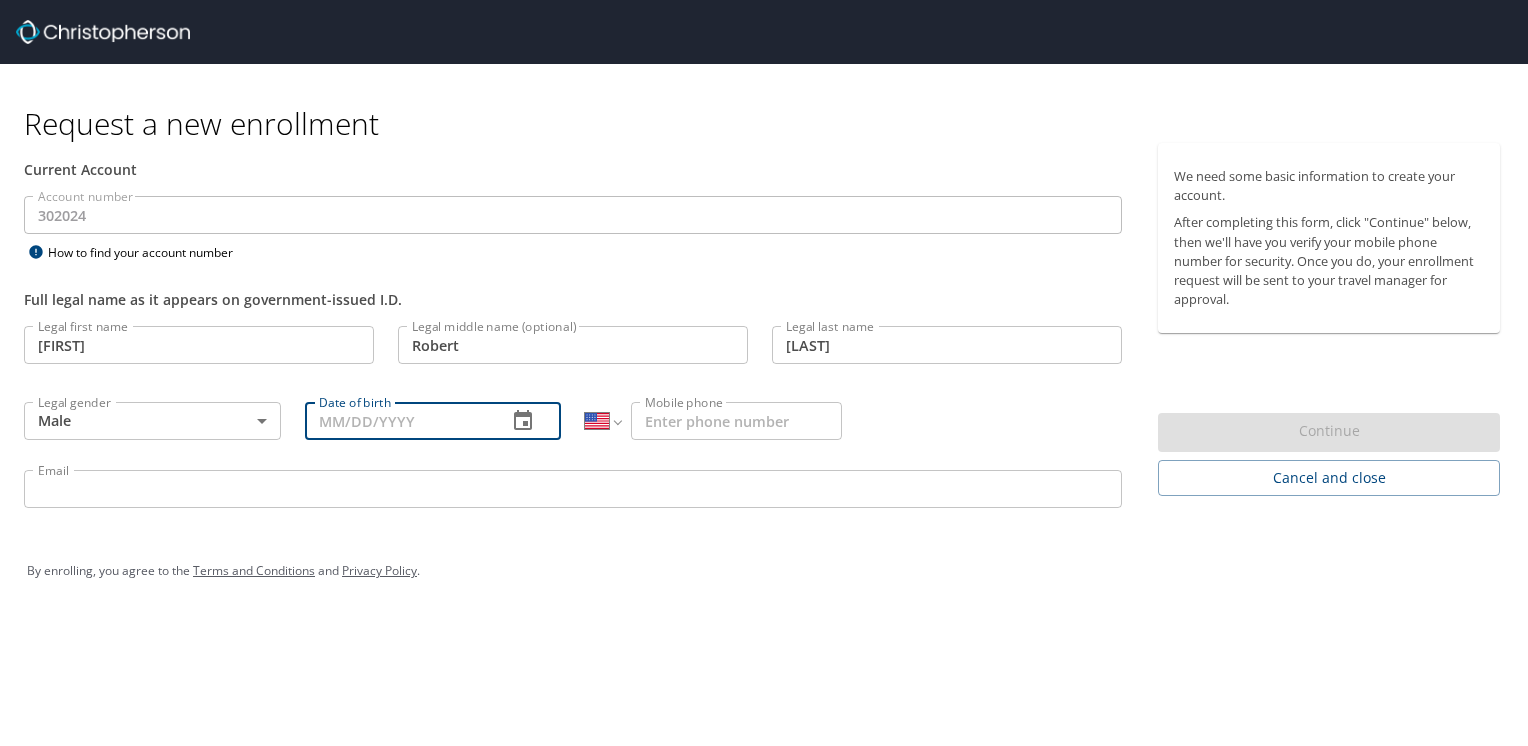 click on "Date of birth" at bounding box center (398, 421) 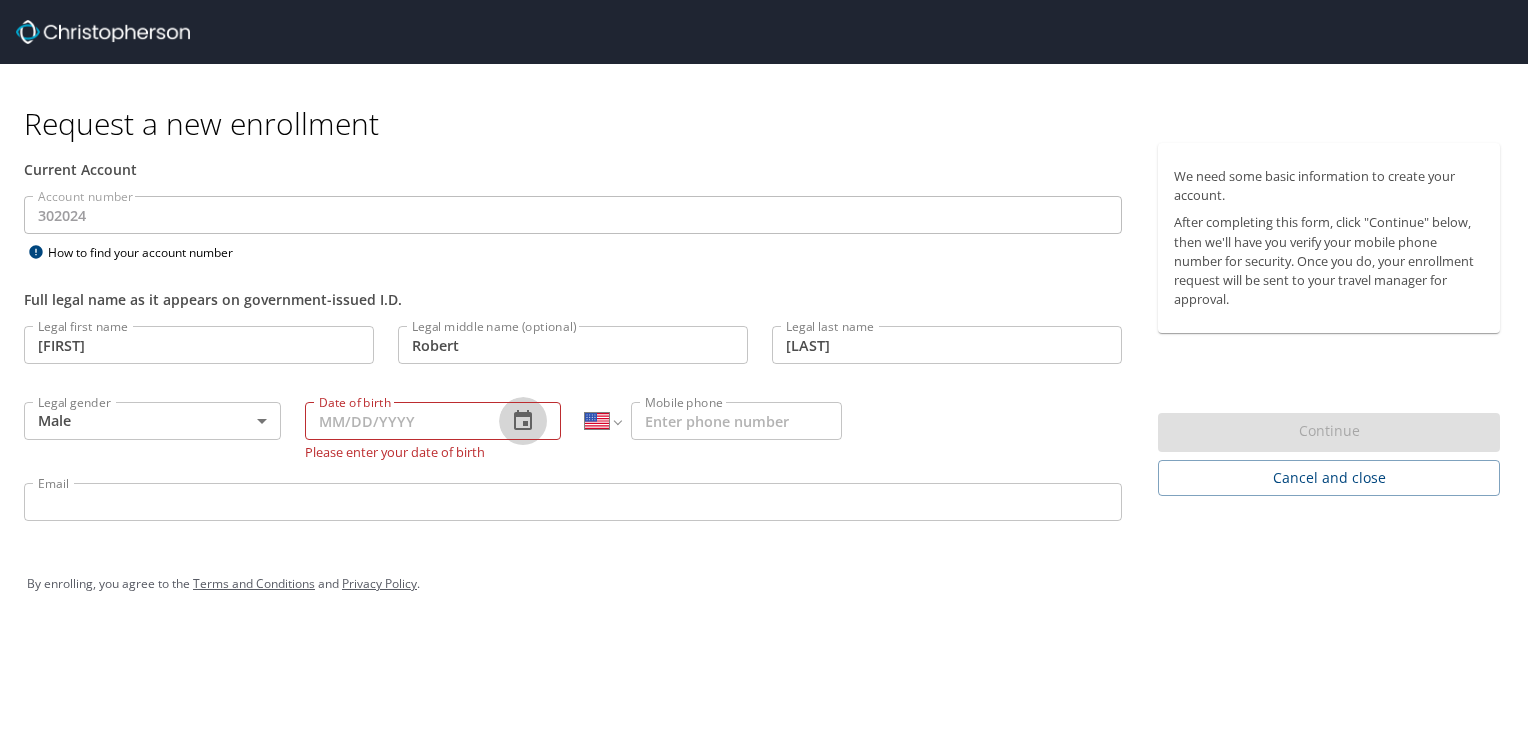 click 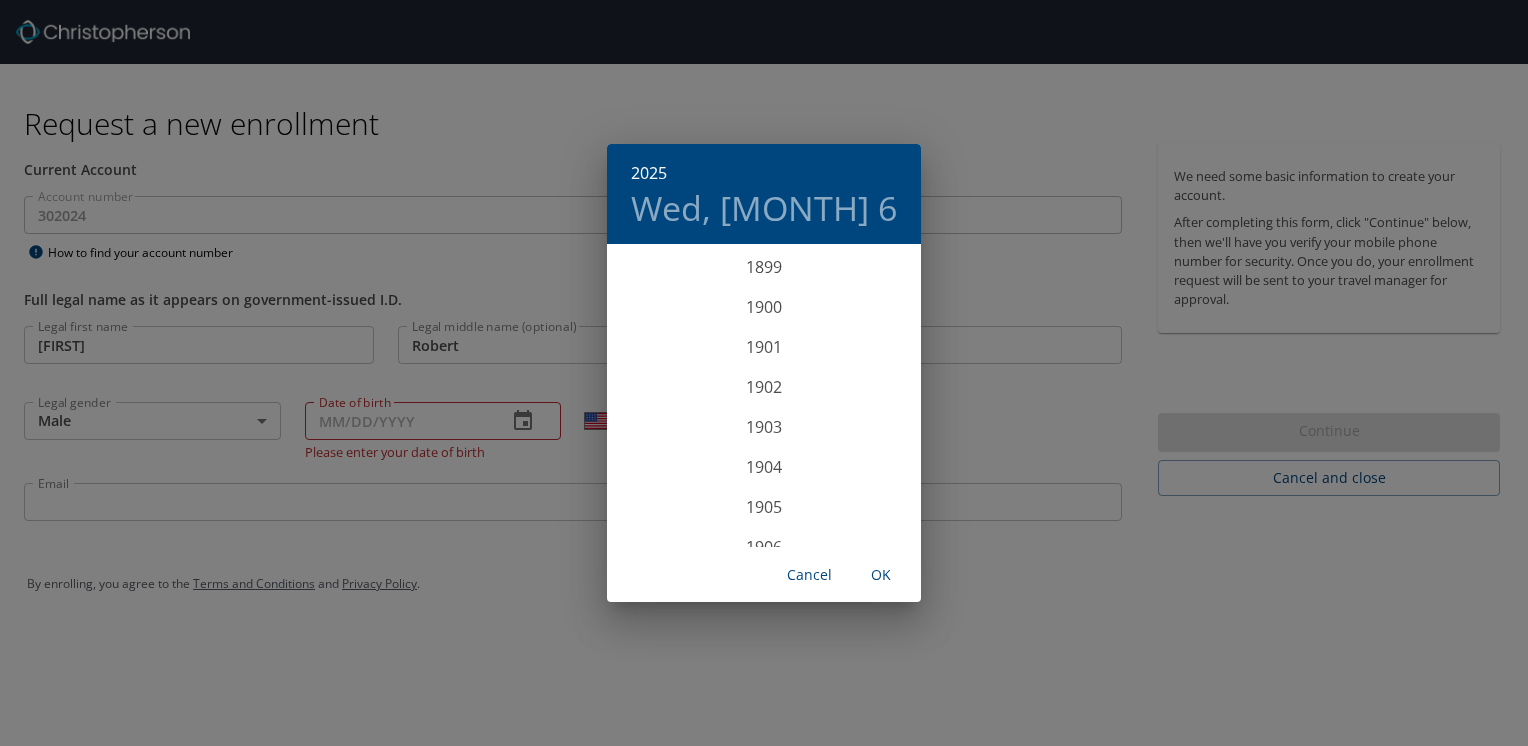 scroll, scrollTop: 4920, scrollLeft: 0, axis: vertical 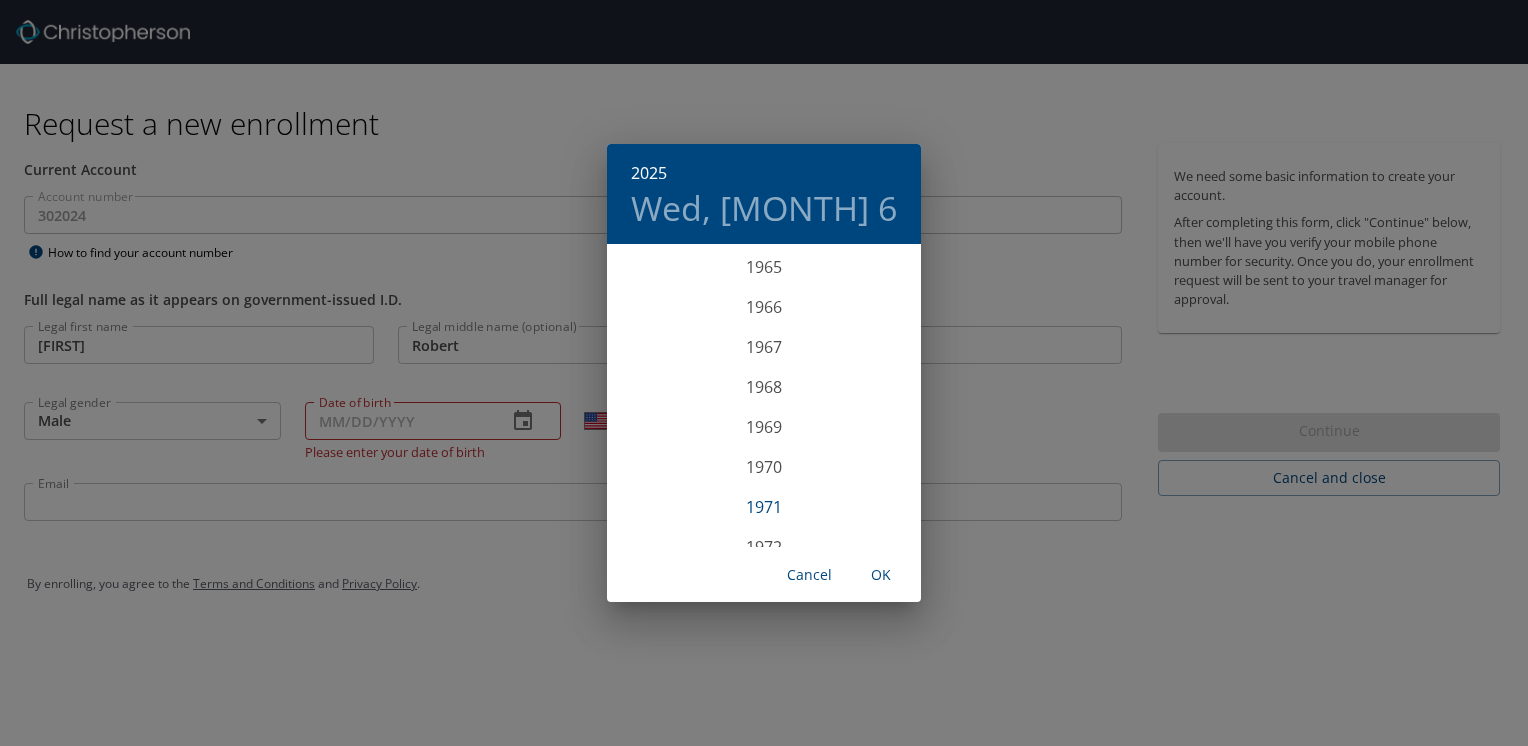 click on "1971" at bounding box center (764, 507) 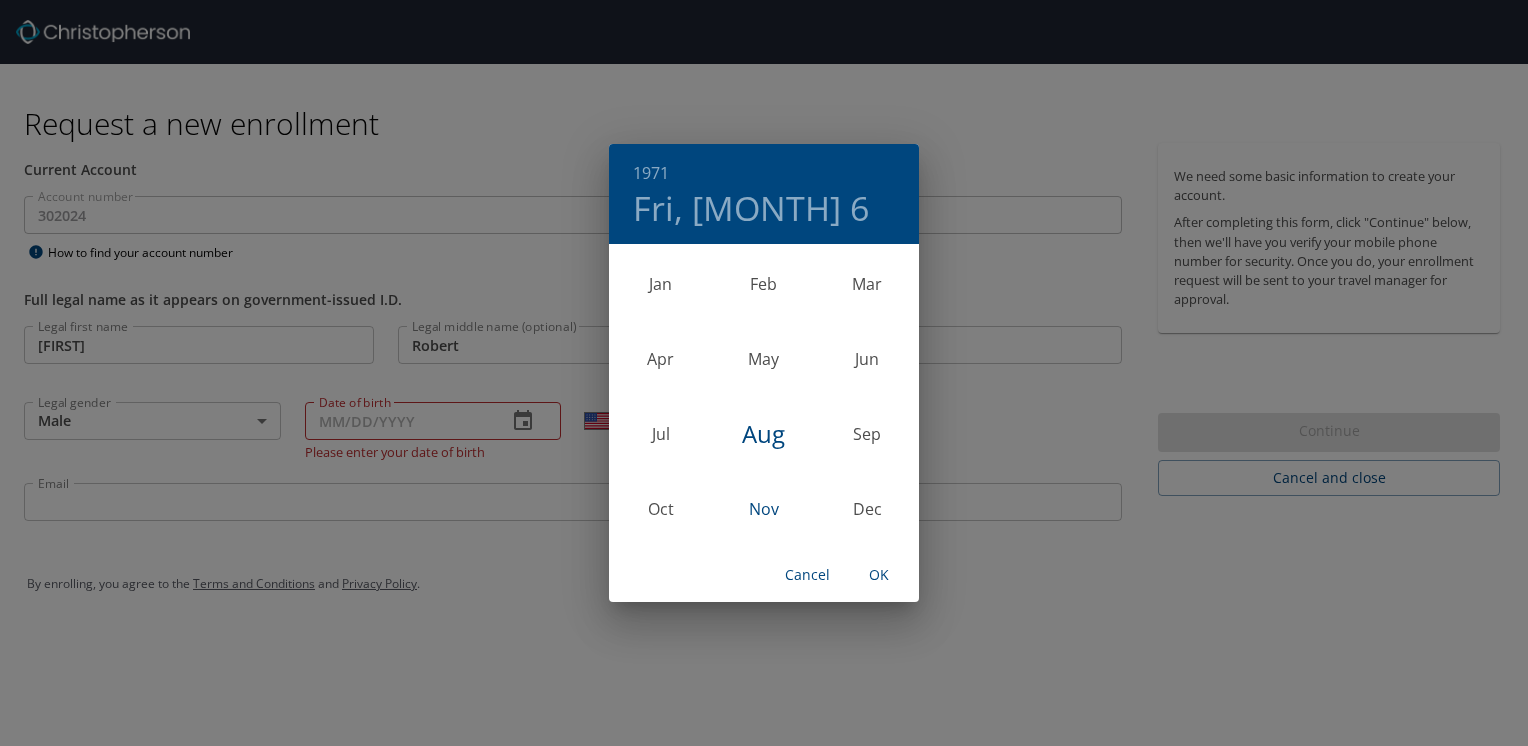click on "Nov" at bounding box center (763, 509) 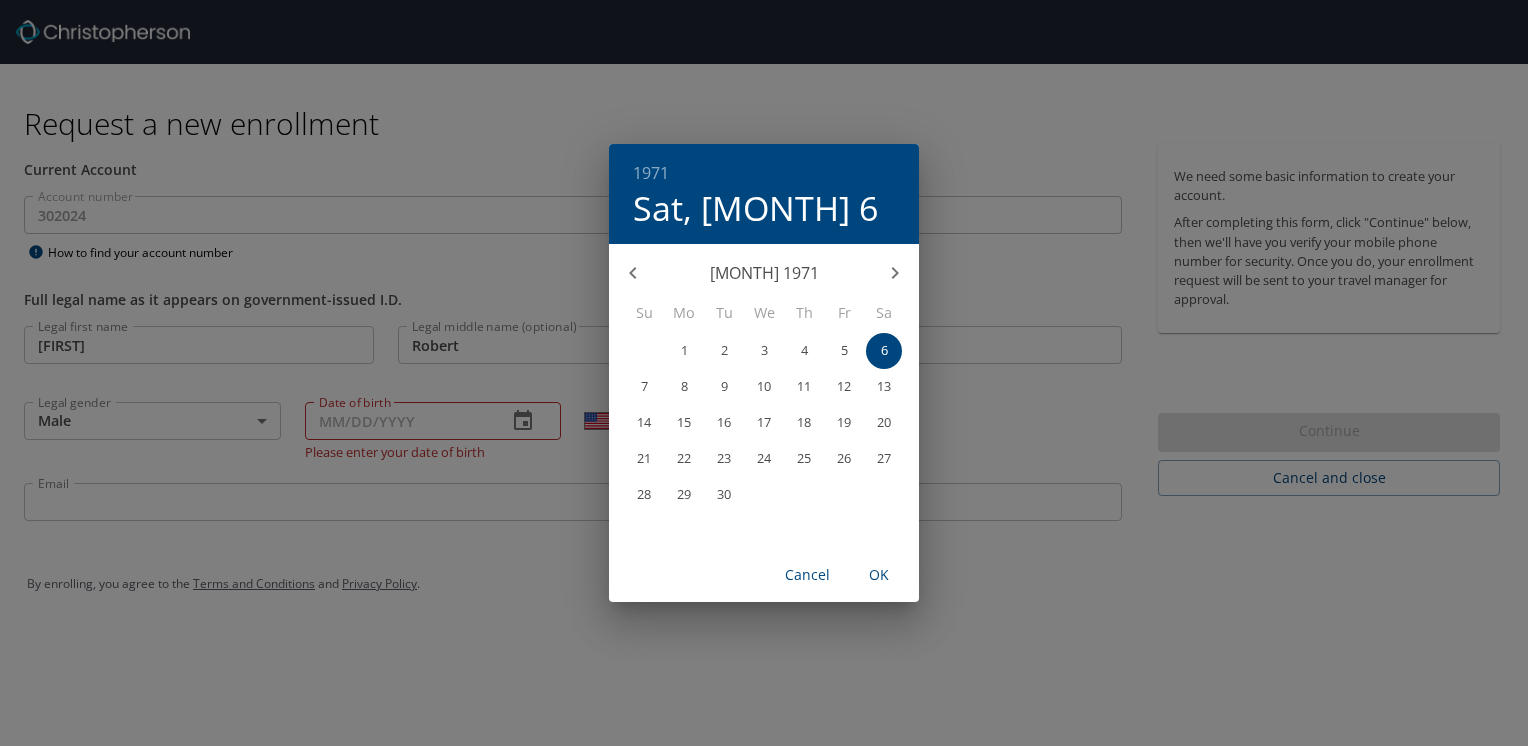 click on "27" at bounding box center (884, 458) 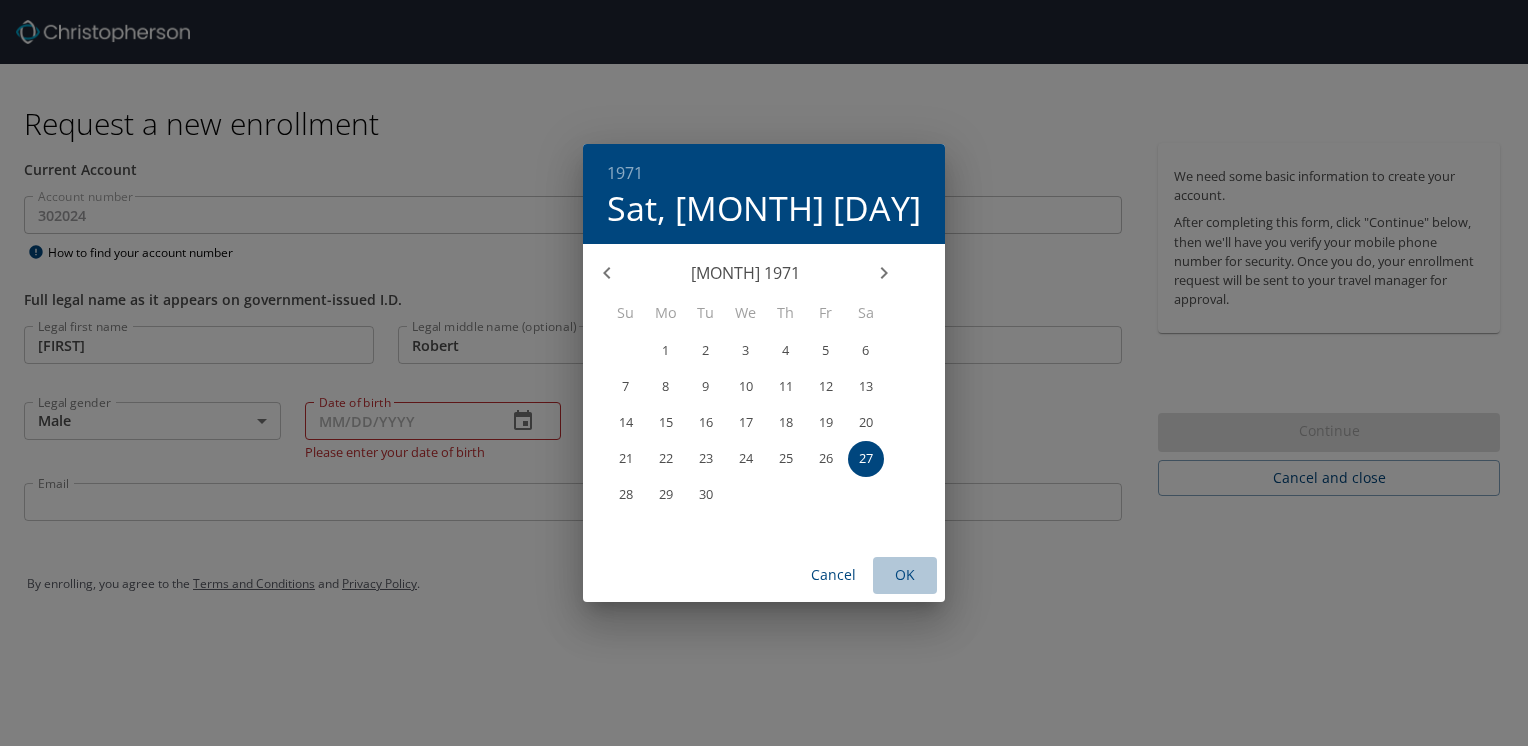 click on "OK" at bounding box center (905, 575) 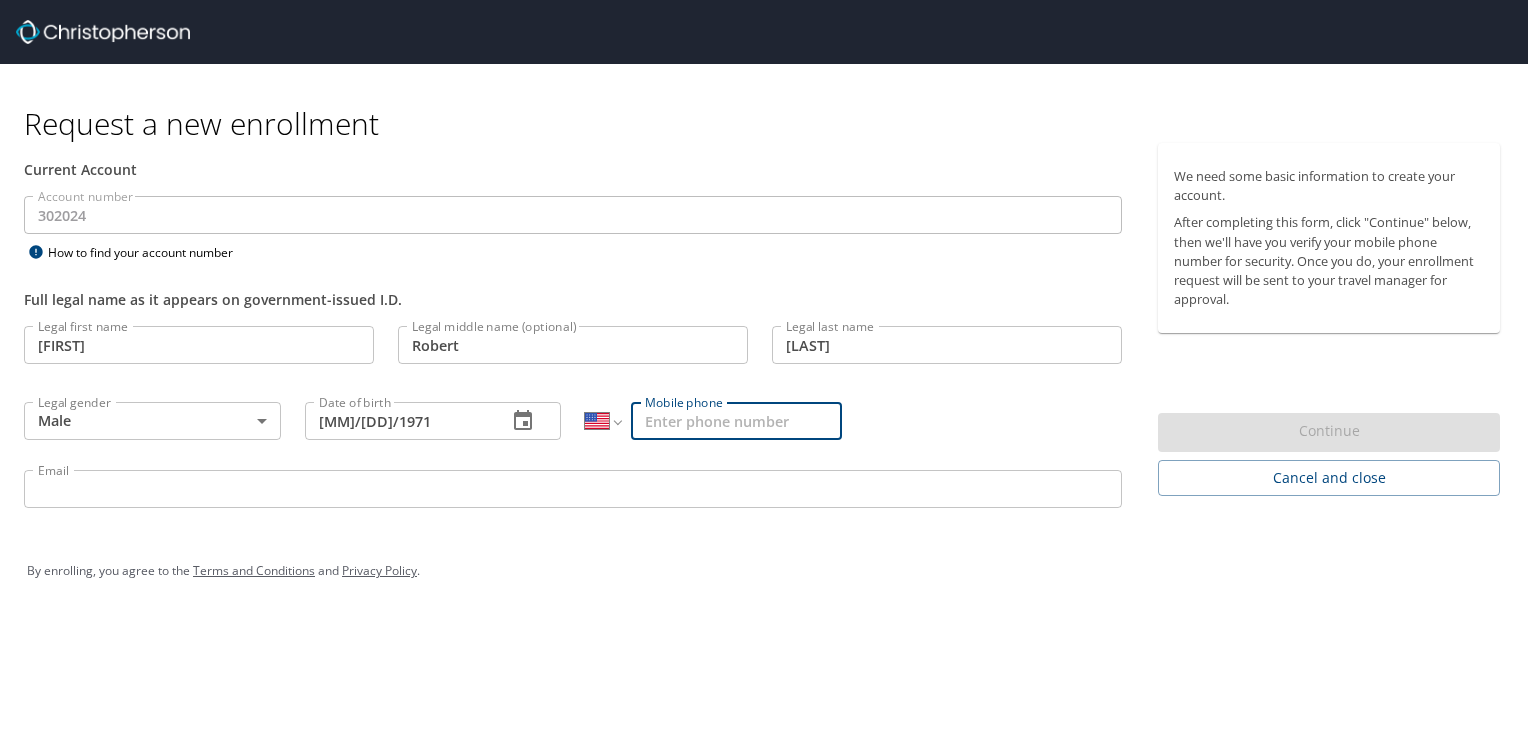 click on "Mobile phone" at bounding box center (736, 421) 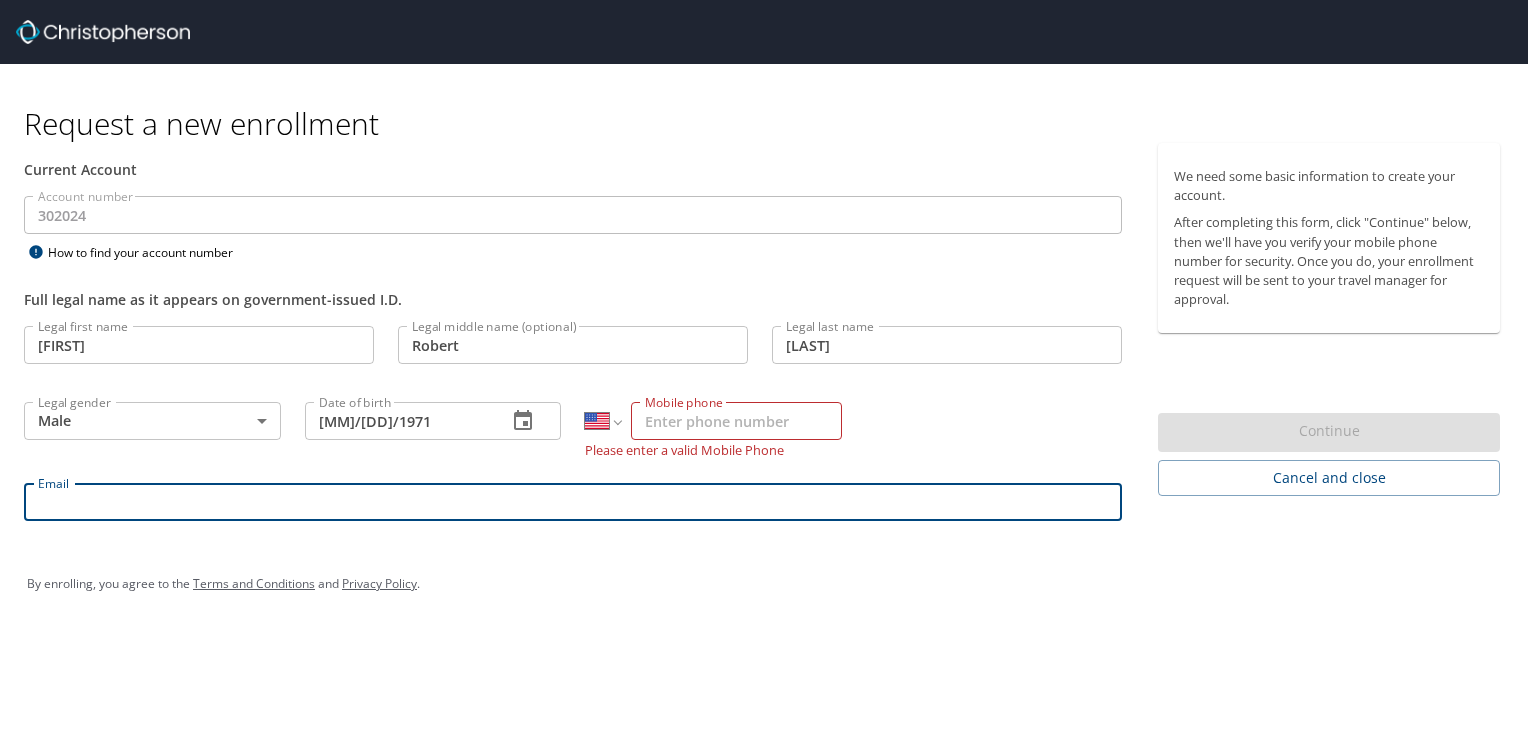 click on "Email" at bounding box center [573, 502] 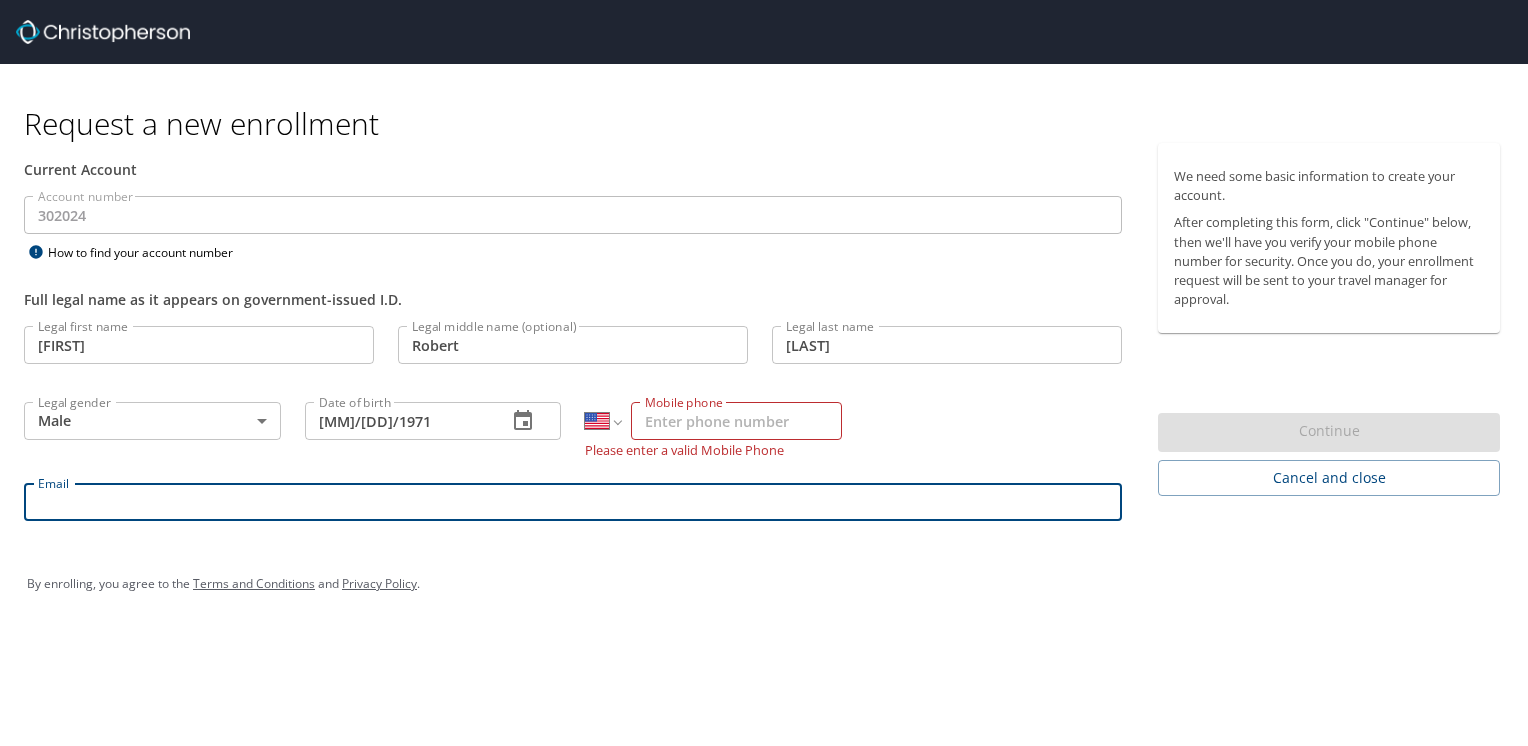type on "[FIRST].[LAST]@[EXAMPLE].com" 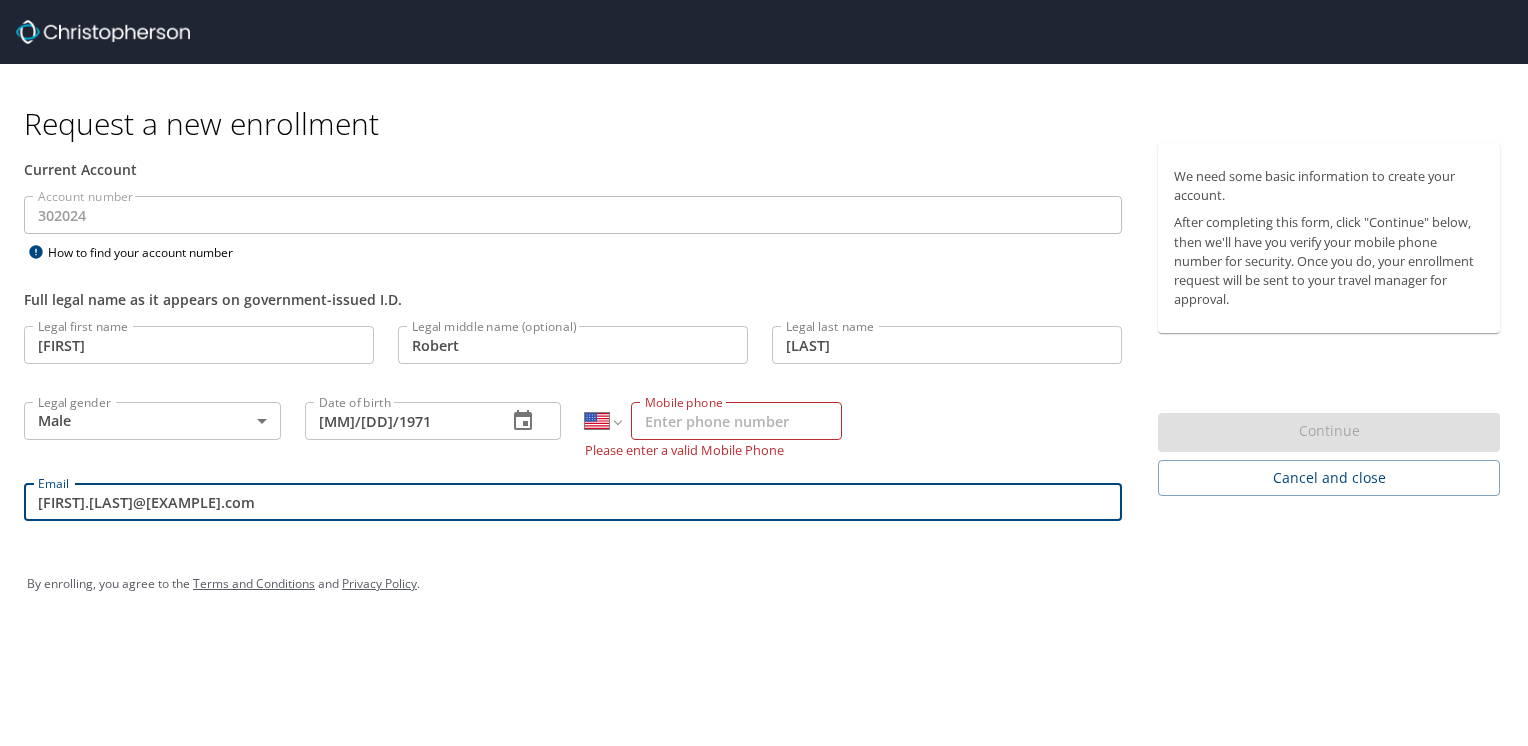 click on "Mobile phone" at bounding box center [736, 421] 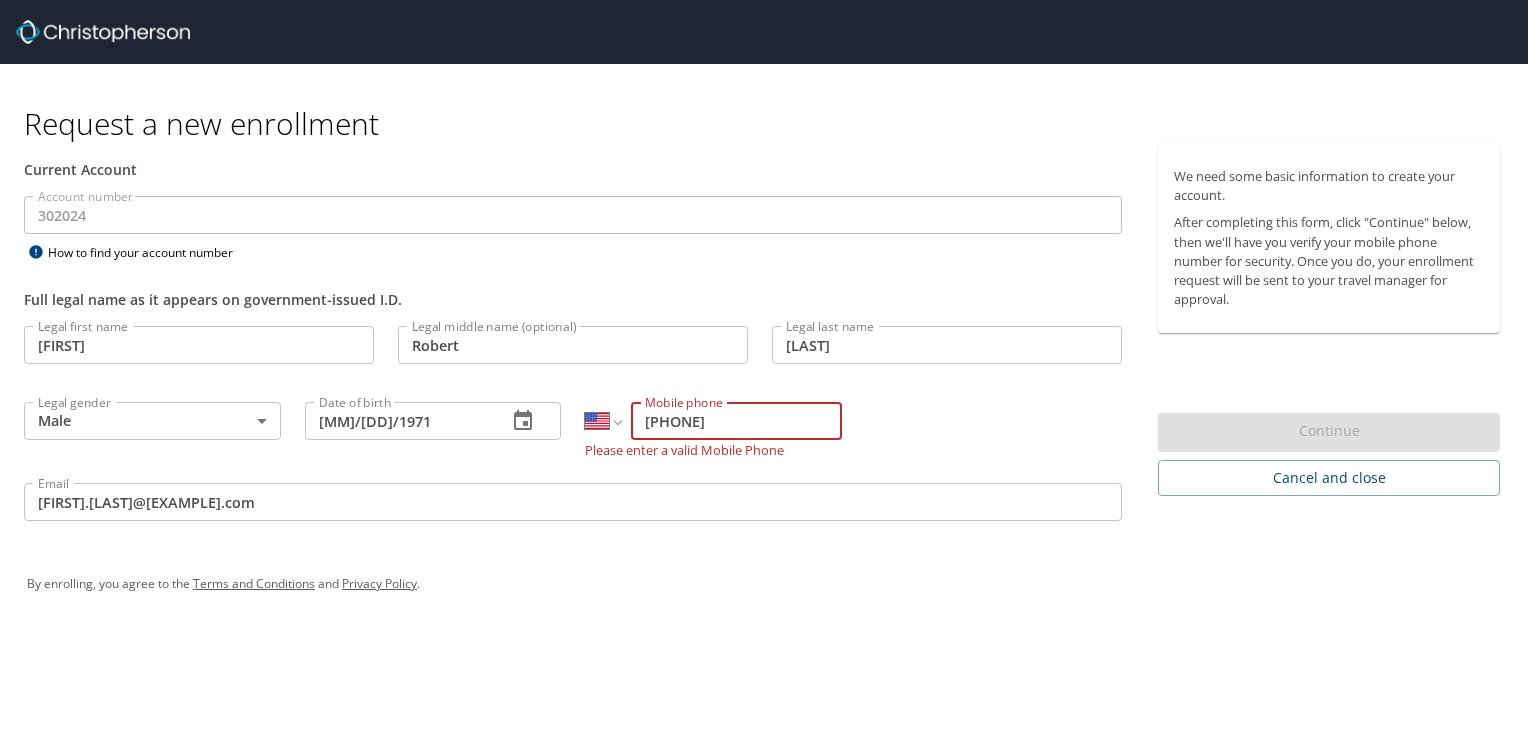 type on "[PHONE]" 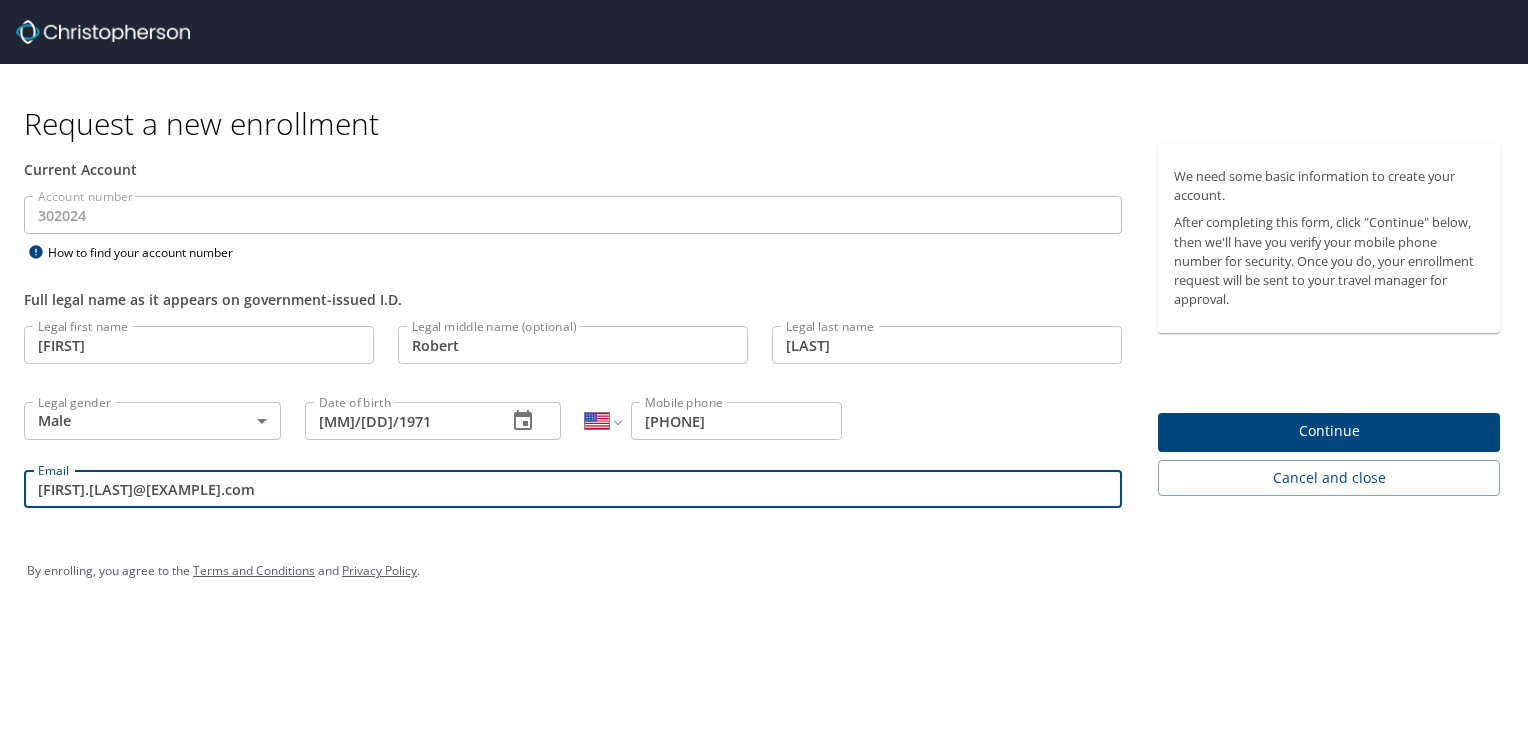 click on "Continue" at bounding box center [1329, 431] 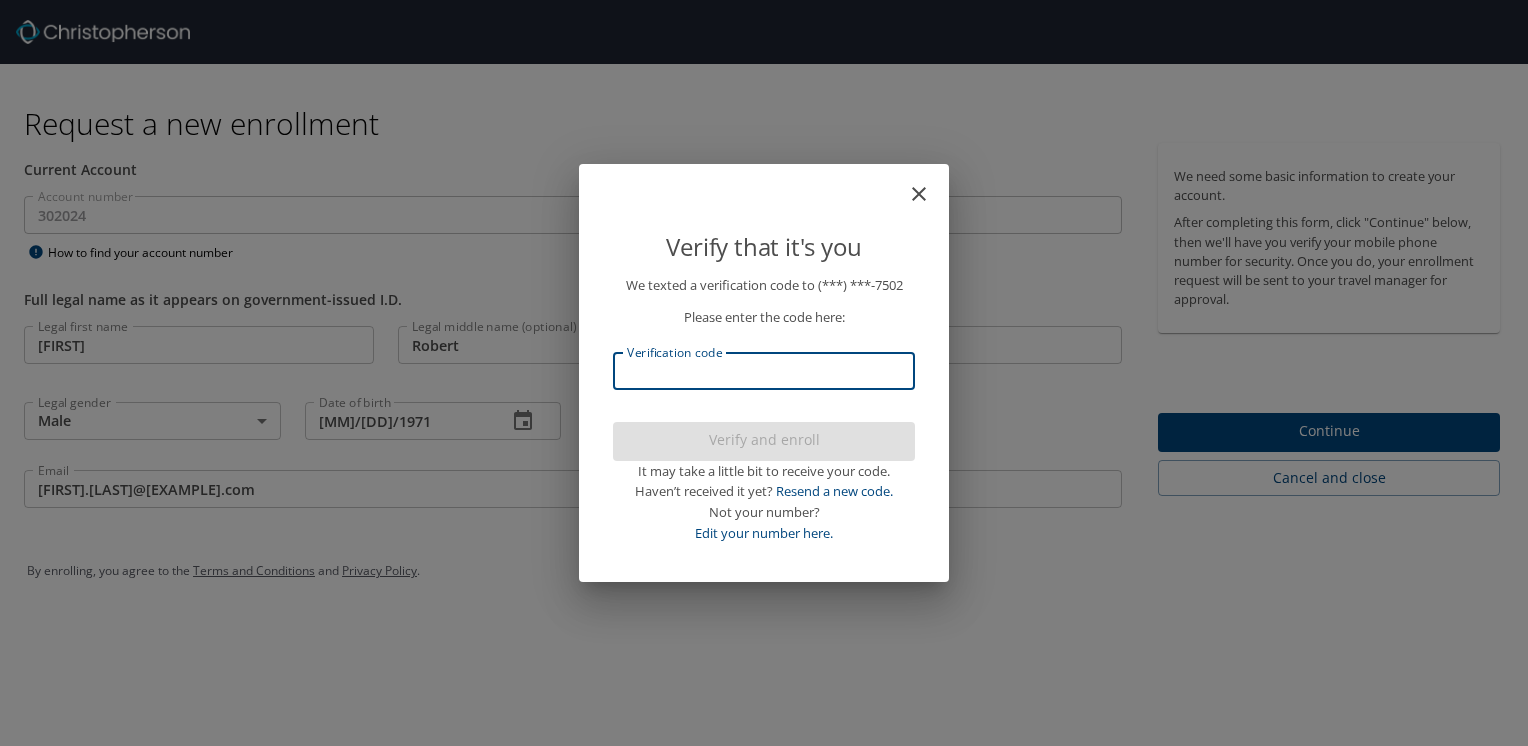 click on "Verification code" at bounding box center [764, 371] 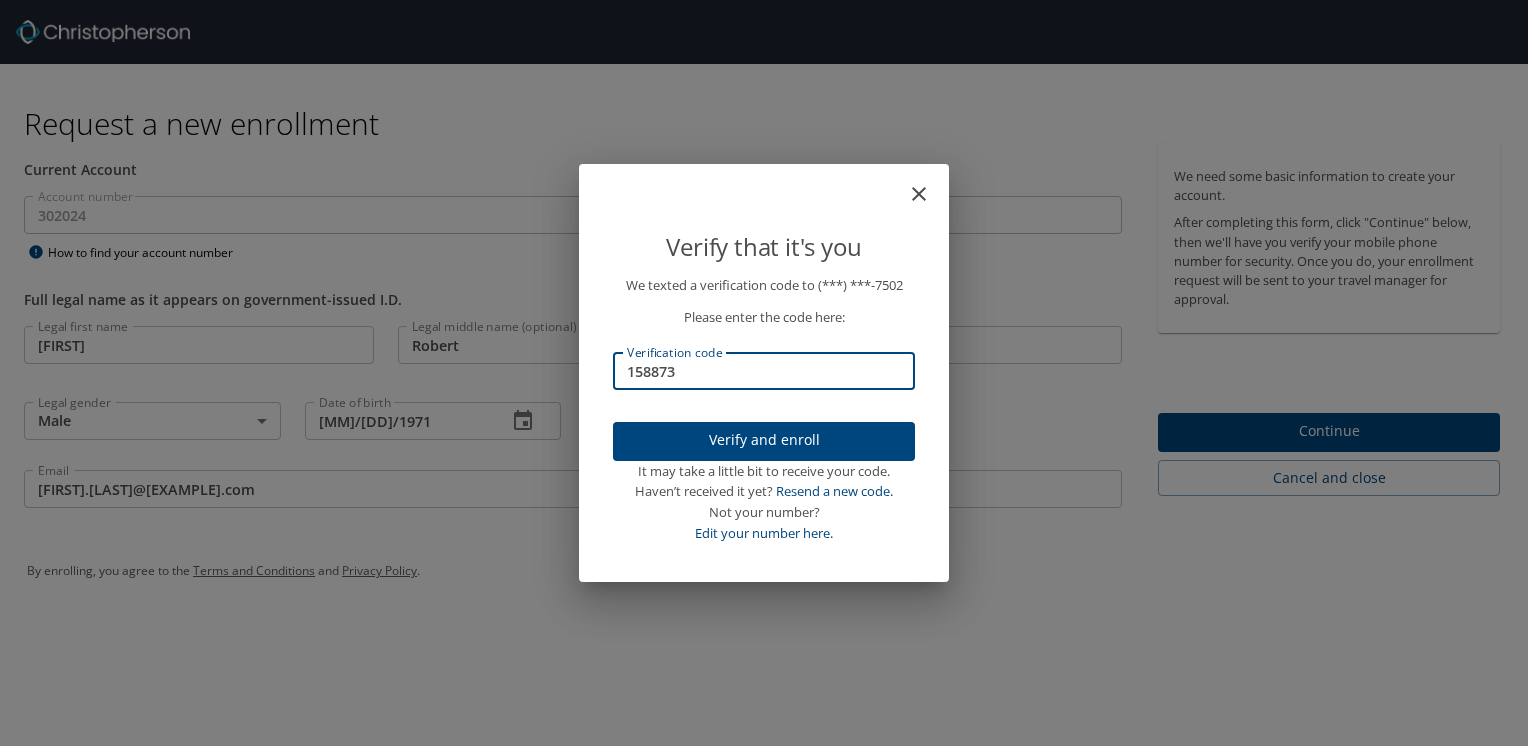 type on "158873" 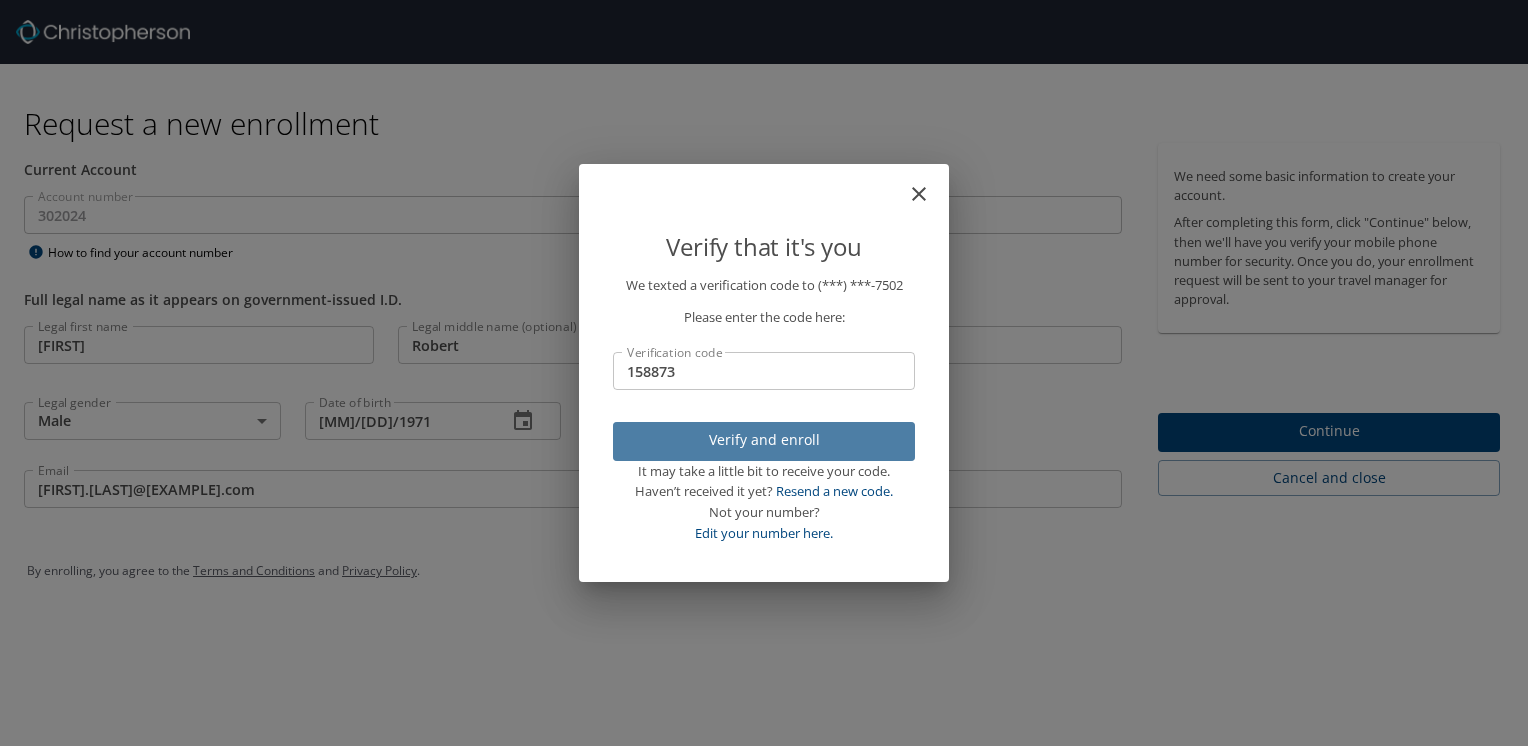 click on "Verify and enroll" at bounding box center [764, 440] 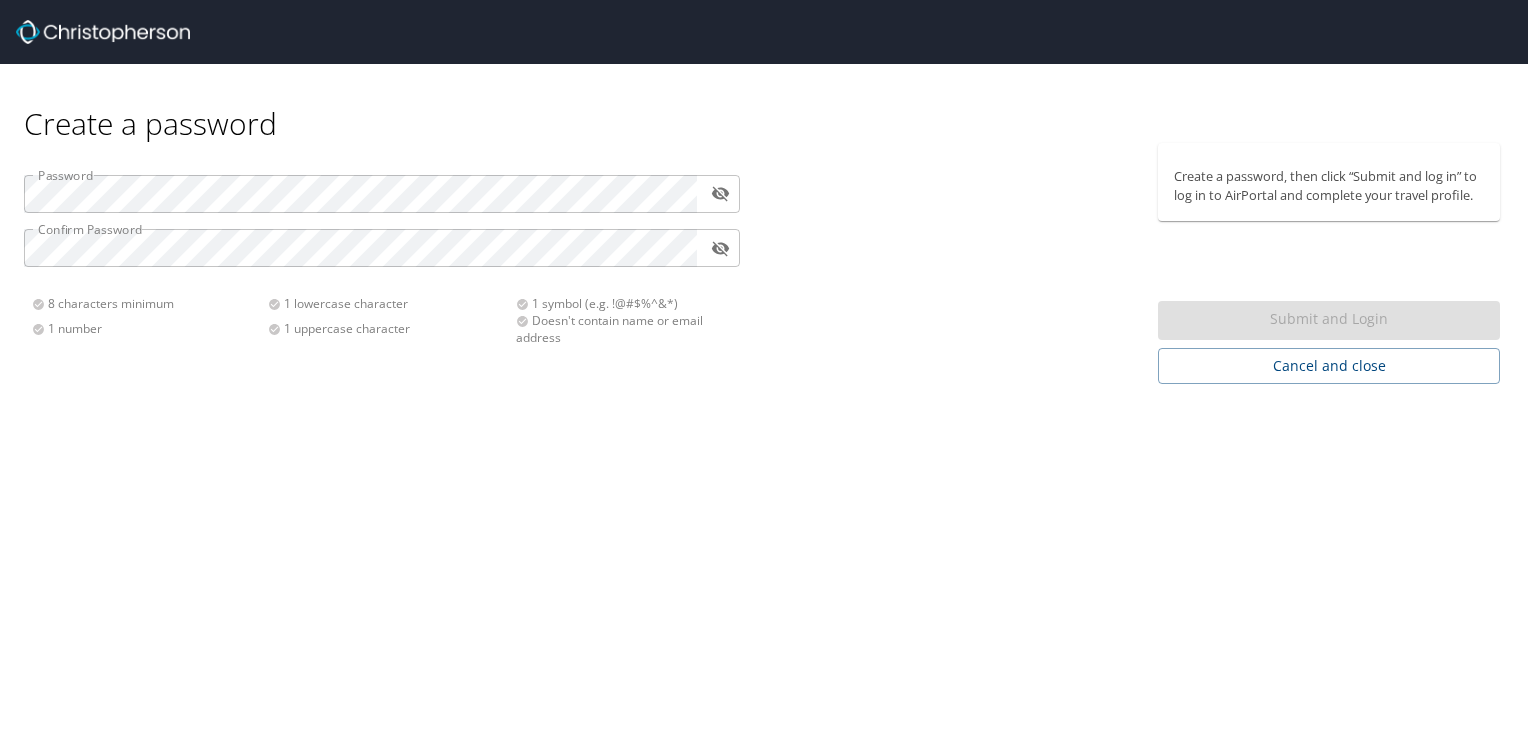 scroll, scrollTop: 0, scrollLeft: 0, axis: both 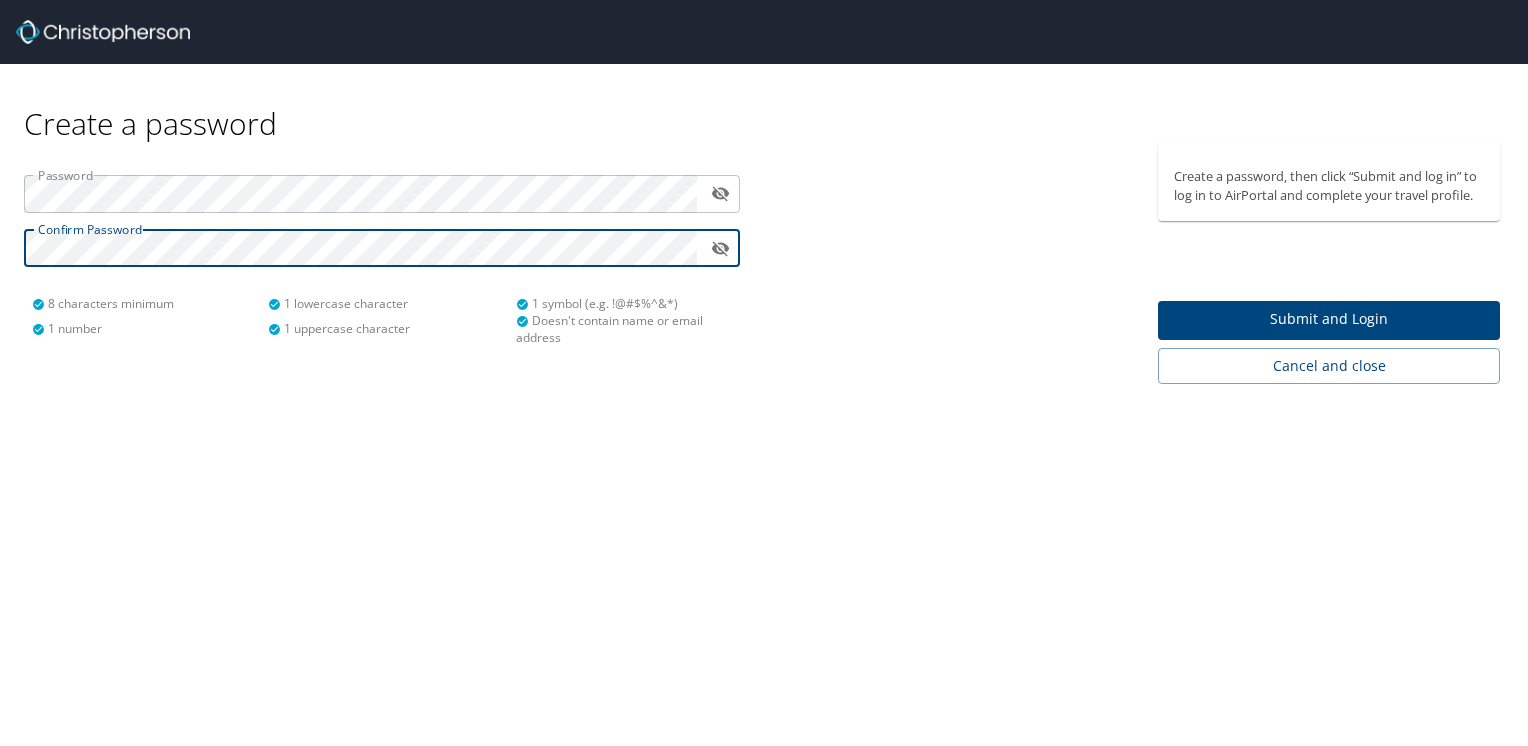 click on "Submit and Login" at bounding box center [1329, 319] 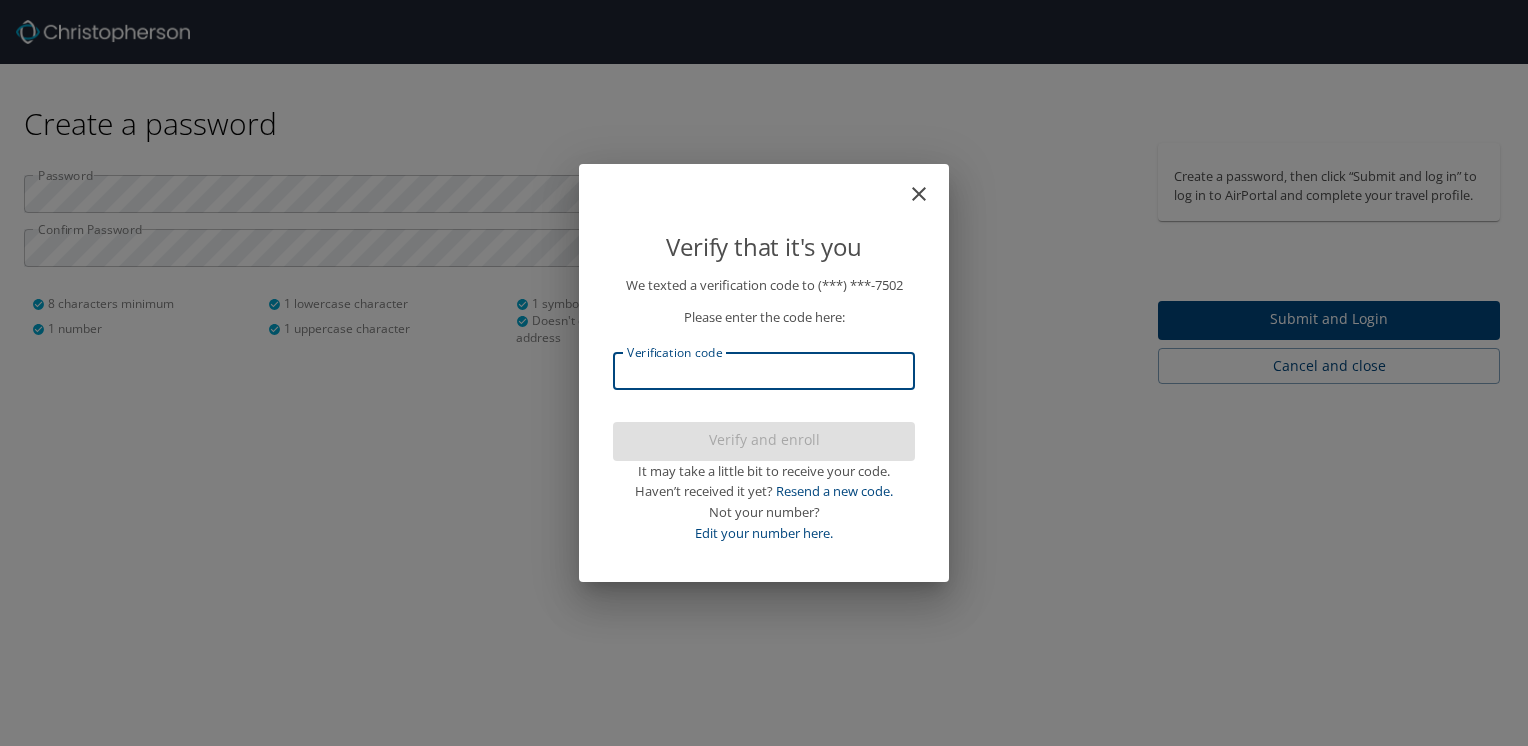 click on "Verification code" at bounding box center [764, 371] 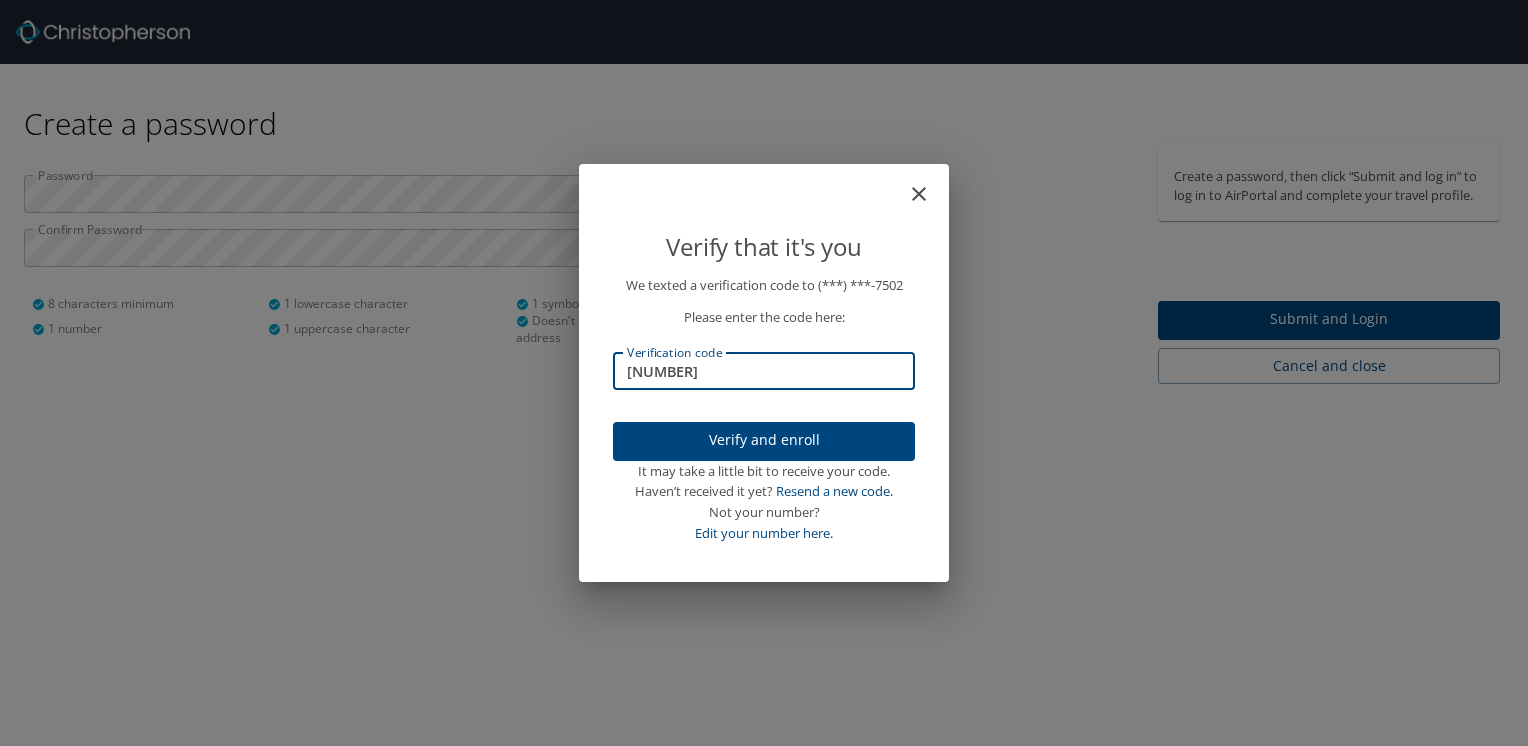 type on "578258" 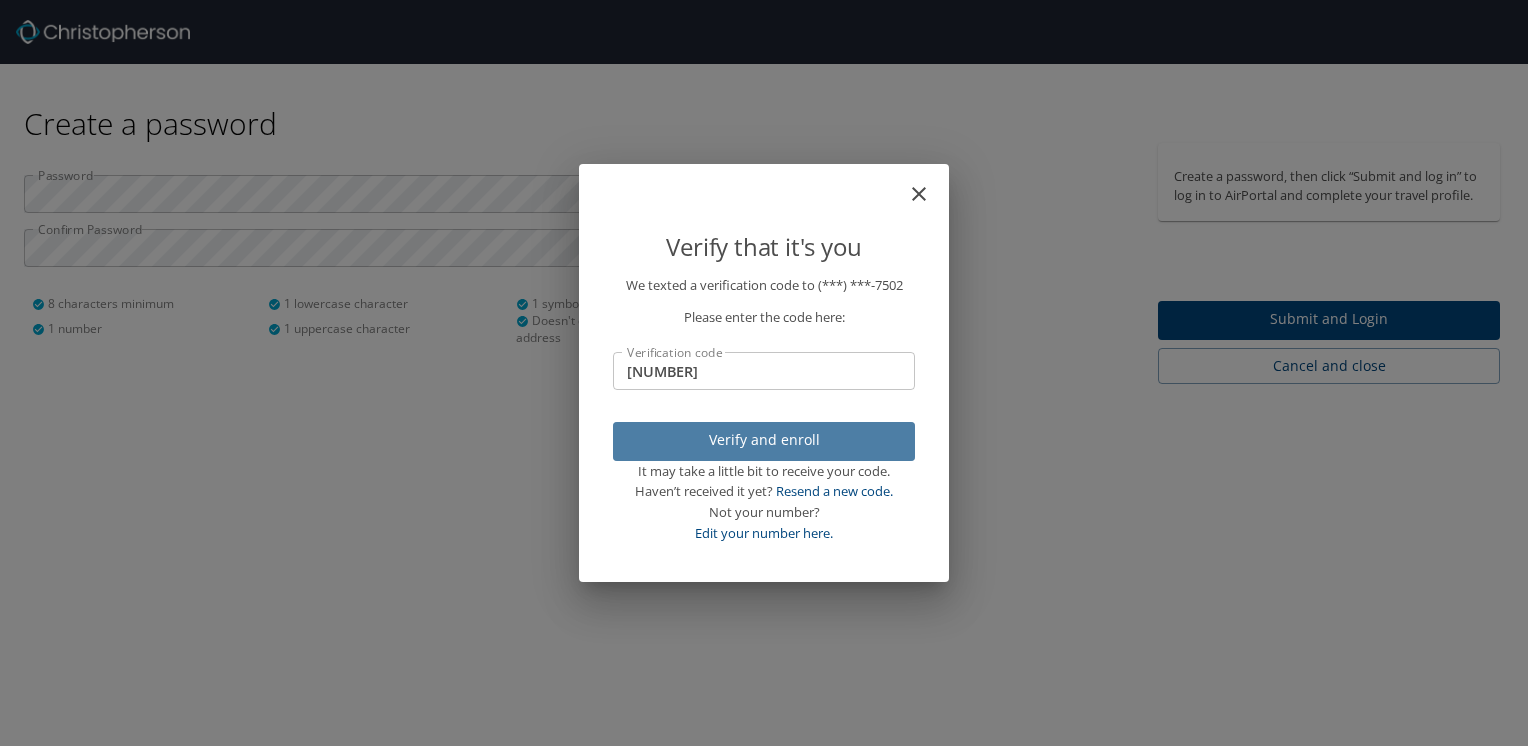 click on "Verify and enroll" at bounding box center [764, 440] 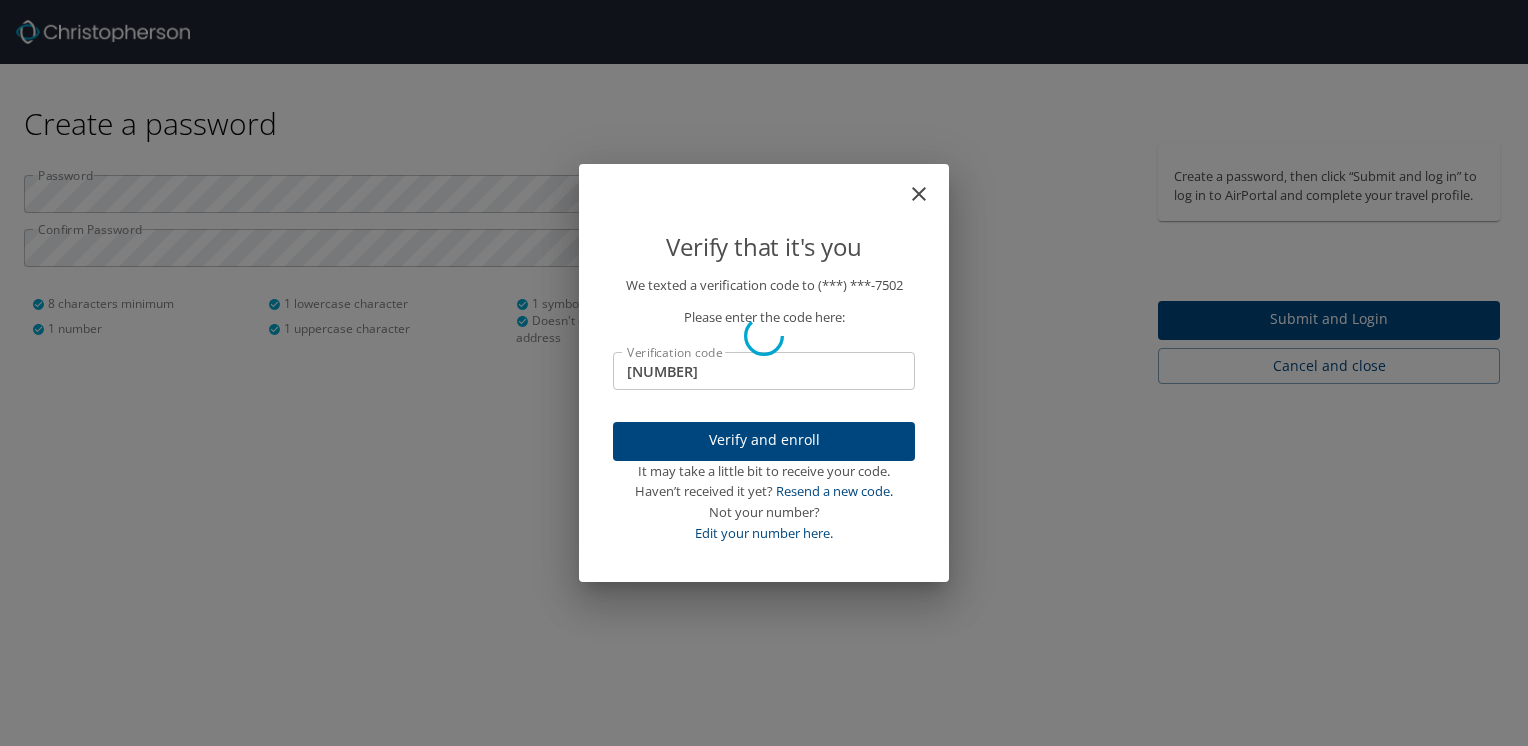 type 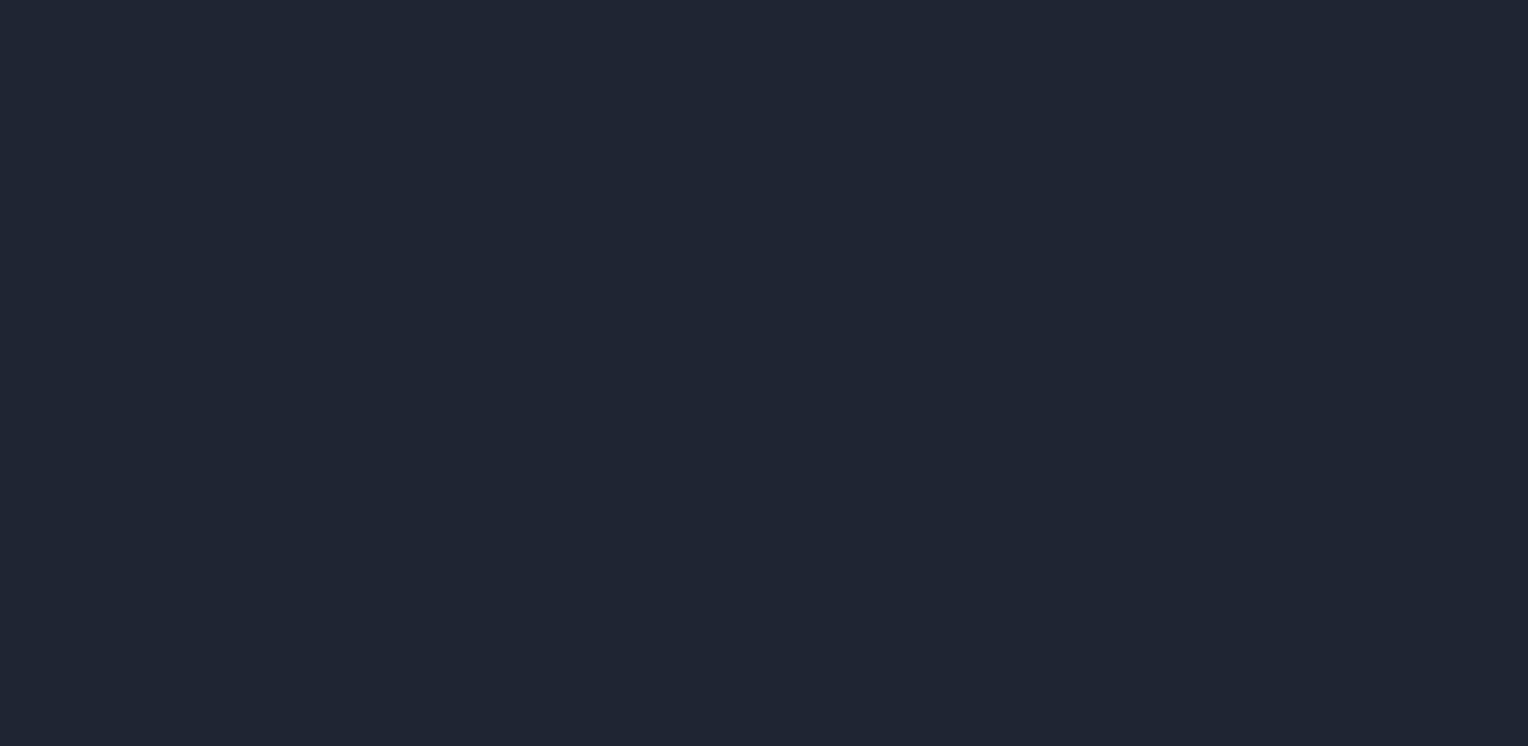 scroll, scrollTop: 0, scrollLeft: 0, axis: both 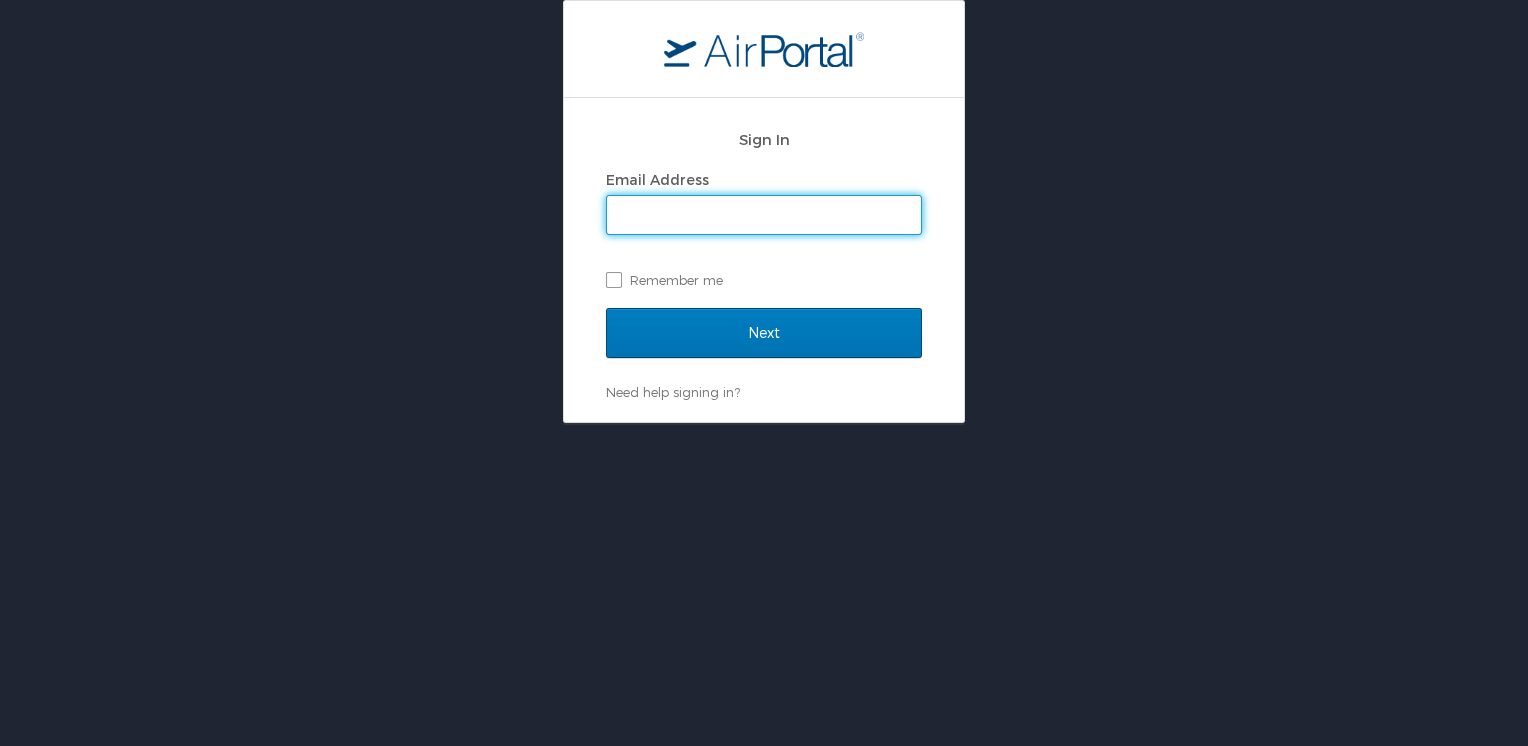 click on "Email Address" at bounding box center [764, 215] 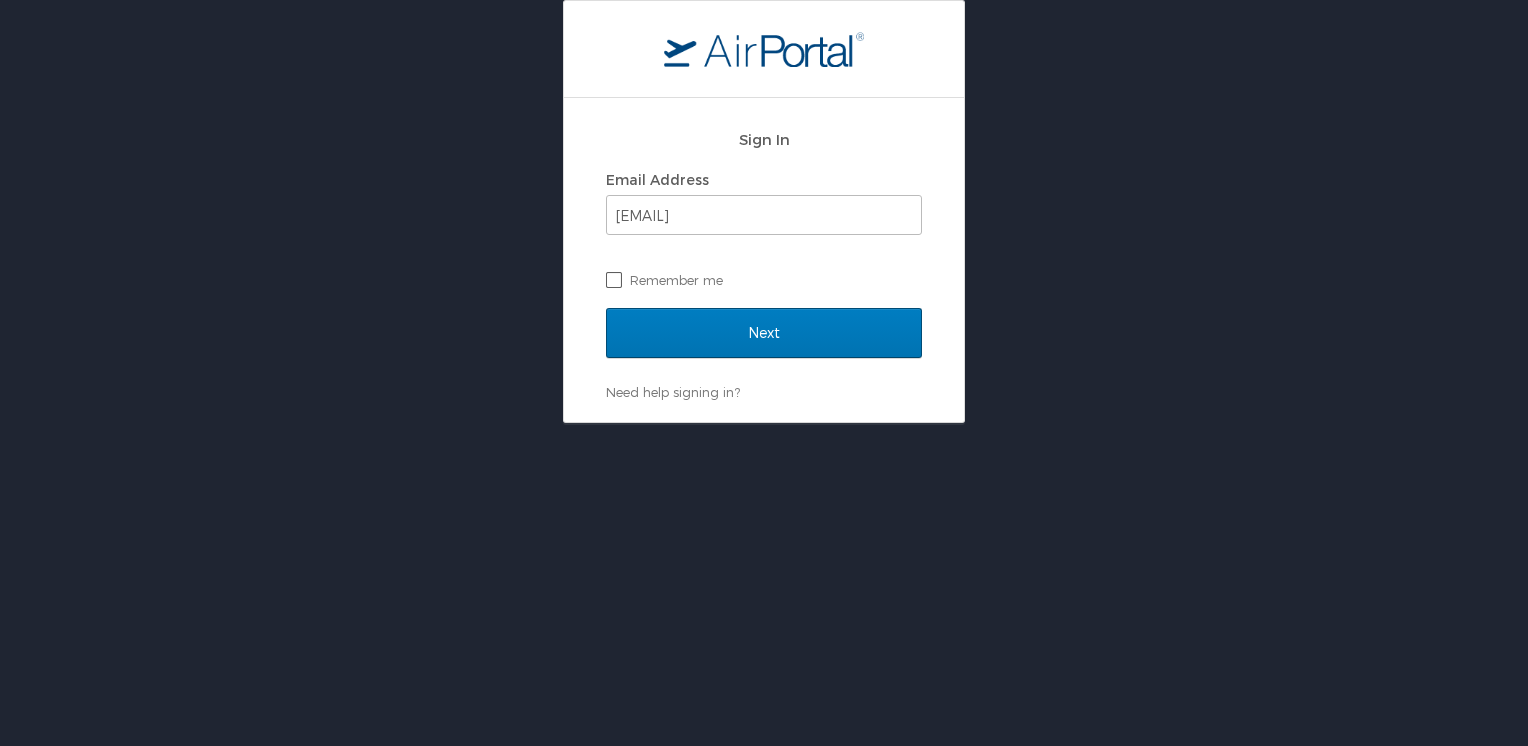 click on "Remember me" at bounding box center (764, 280) 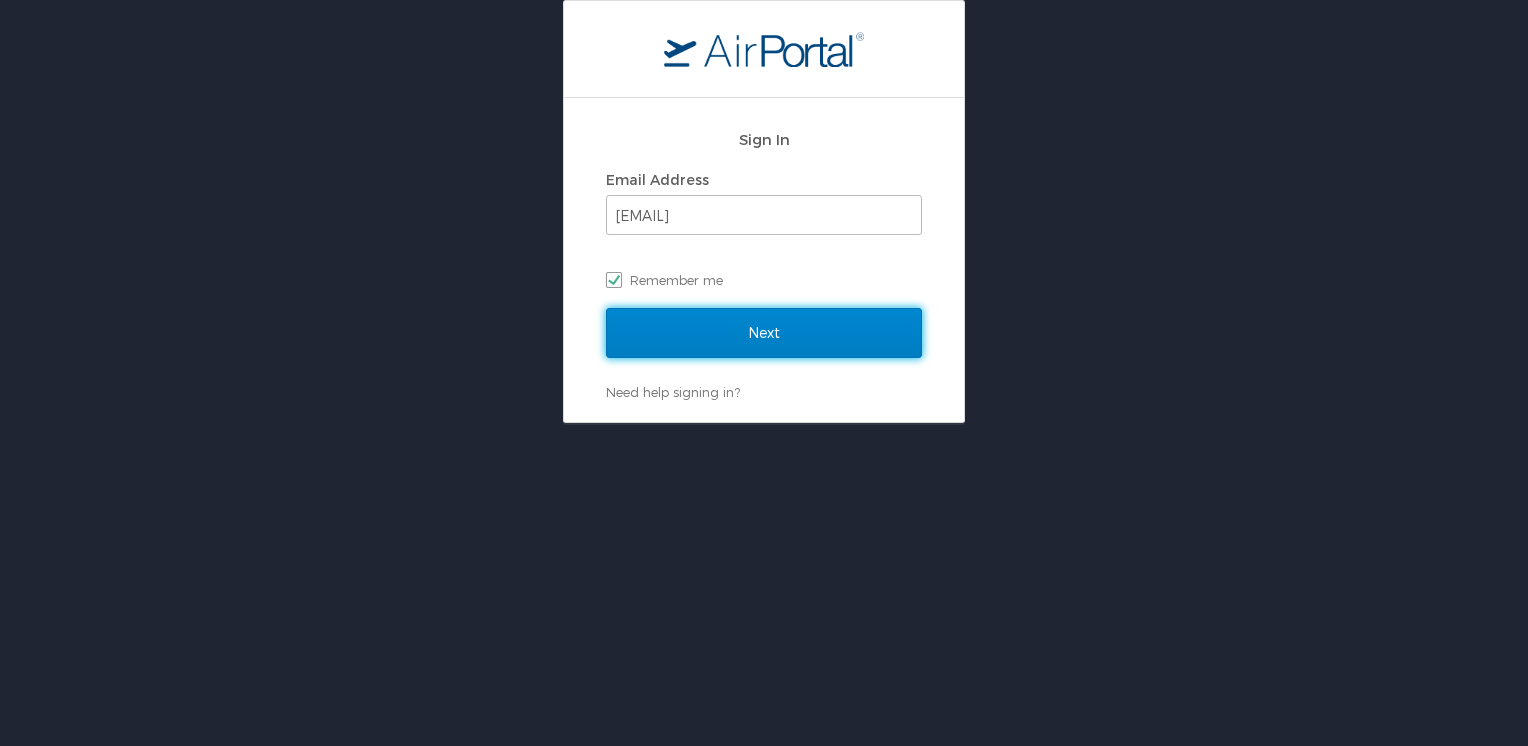 click on "Next" at bounding box center [764, 333] 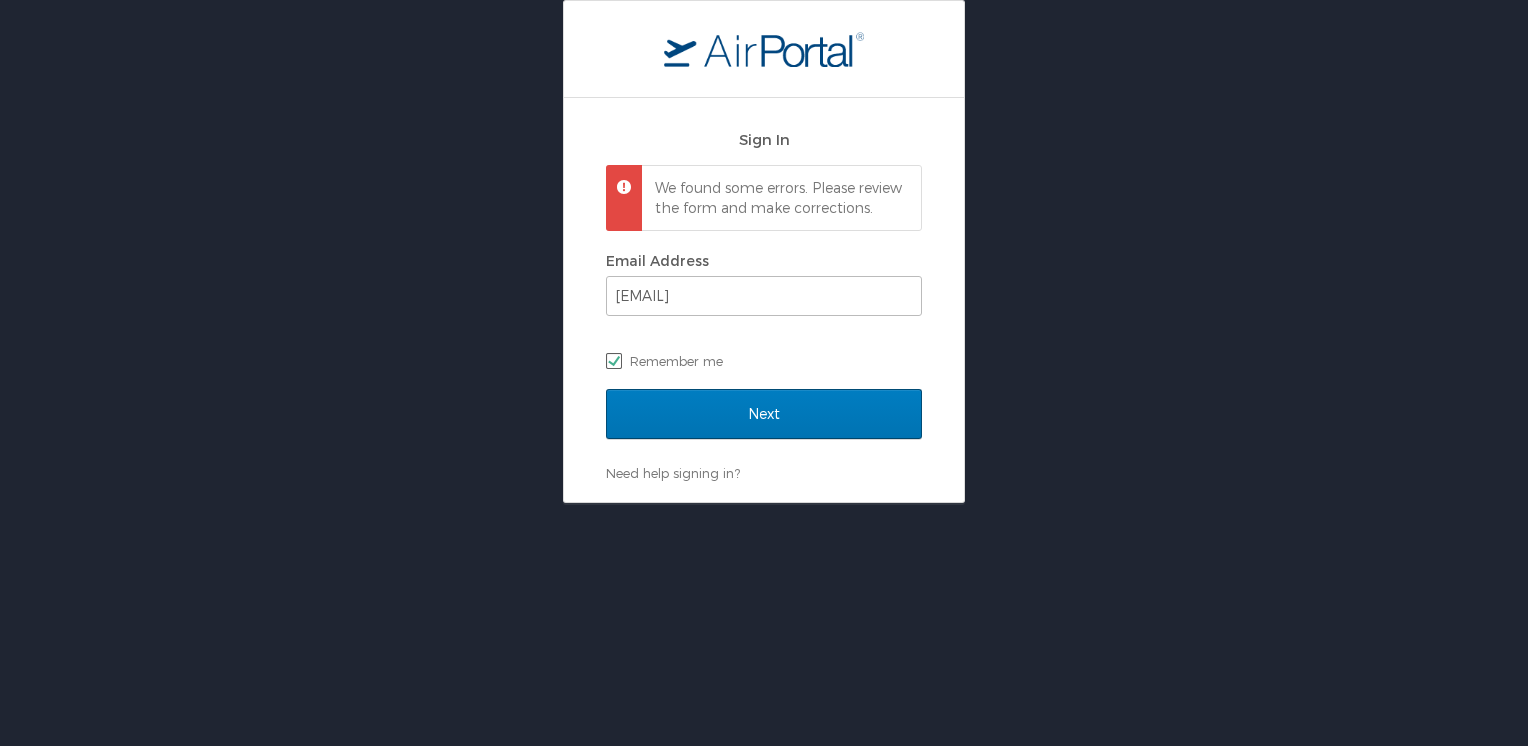 click on "Remember me" at bounding box center [764, 361] 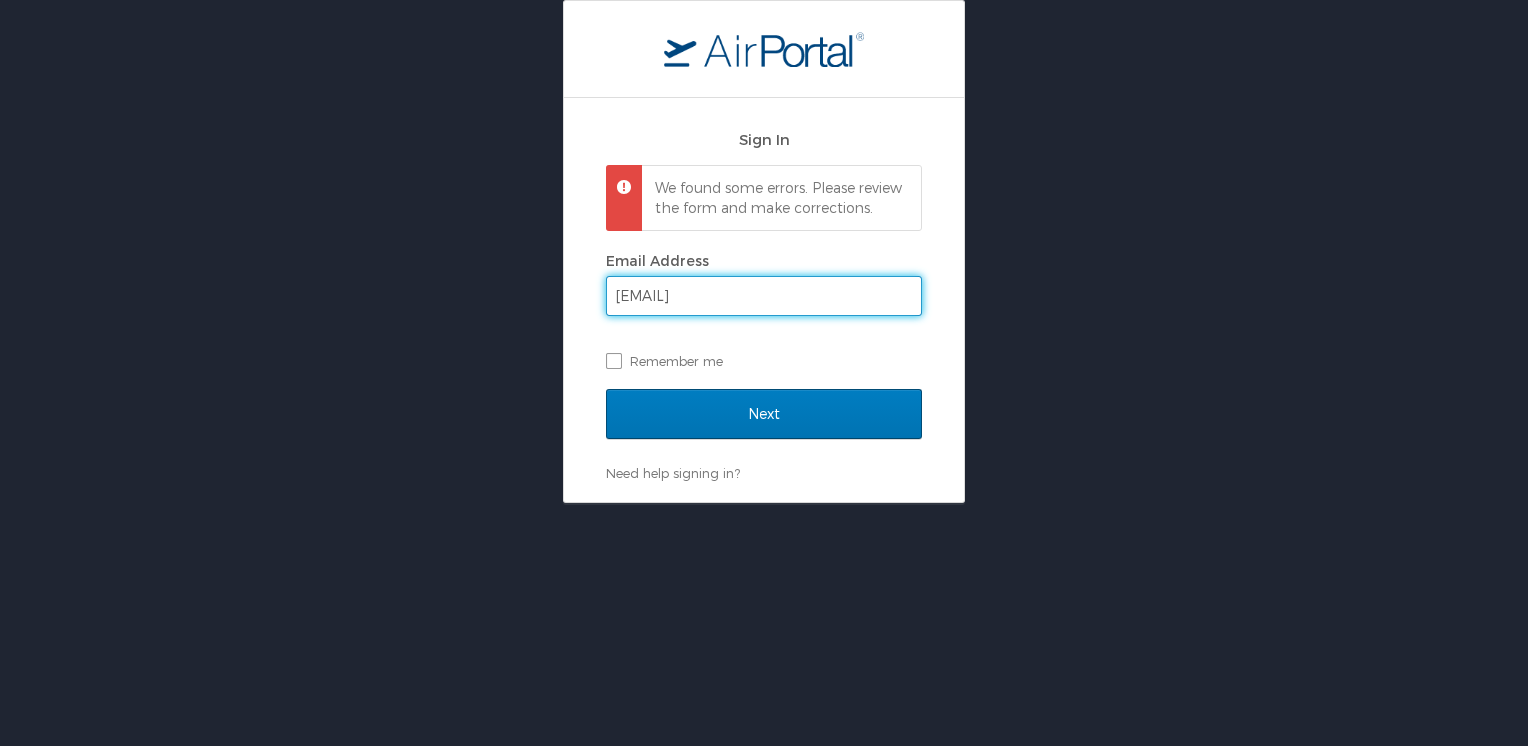 click on "[EMAIL]" at bounding box center (764, 296) 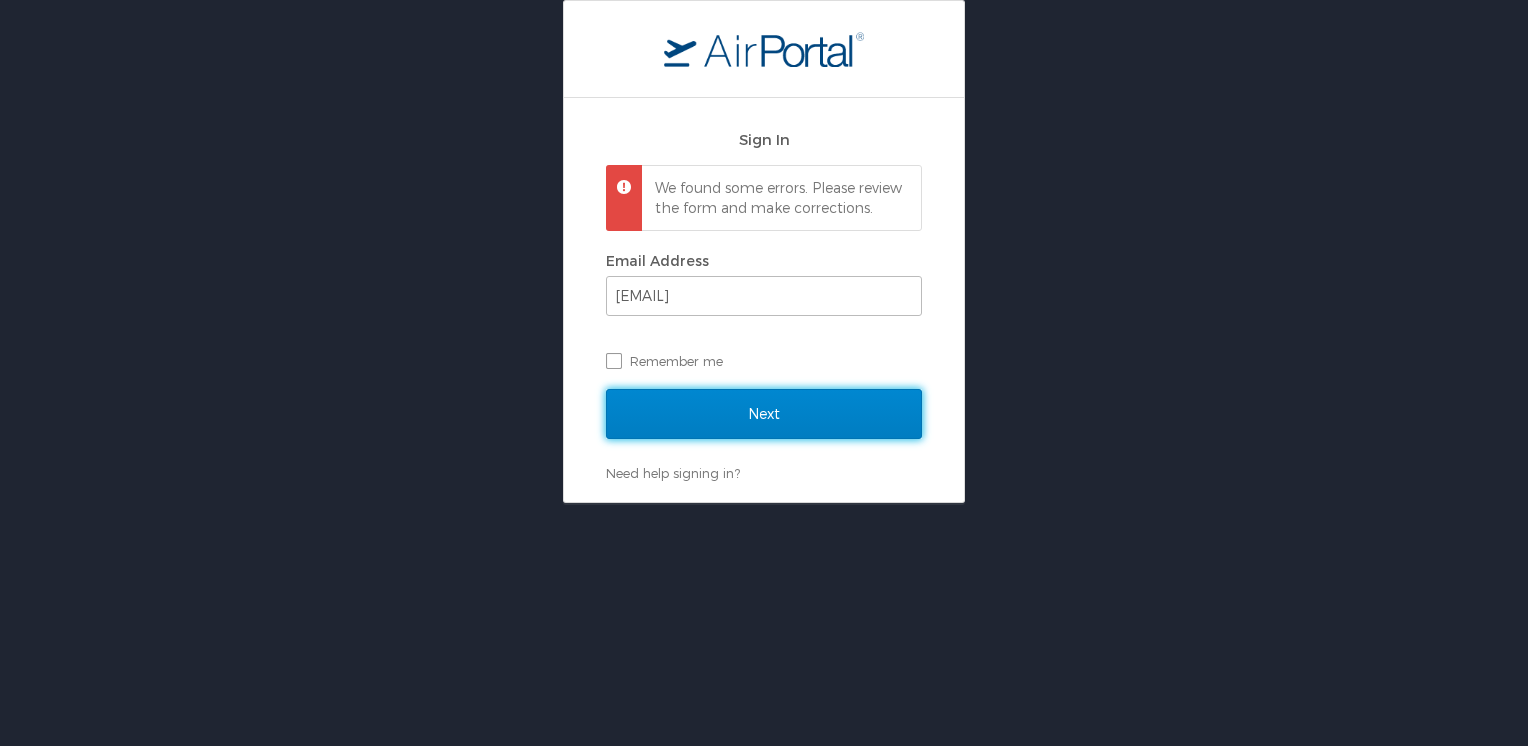 click on "Next" at bounding box center (764, 414) 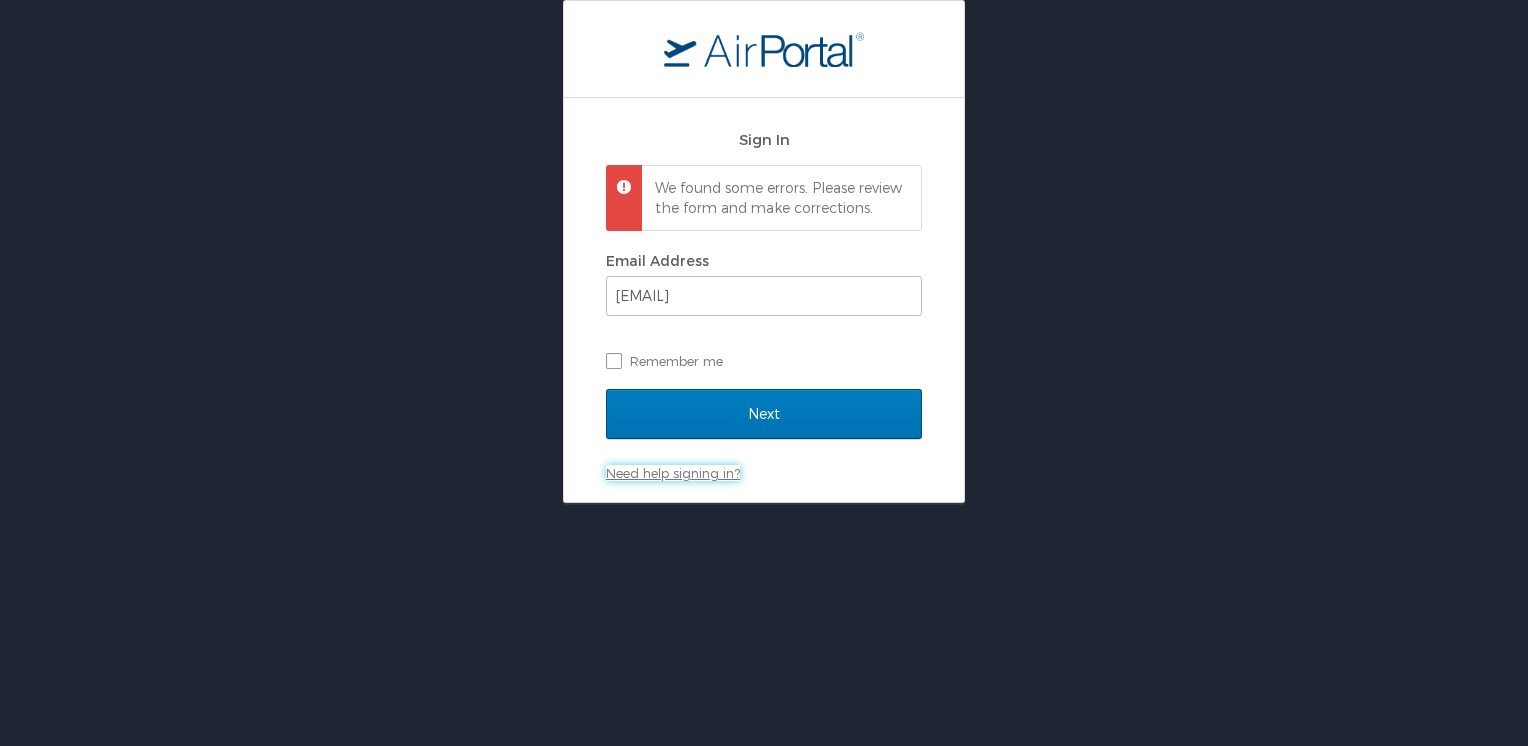 click on "Need help signing in?" at bounding box center (673, 473) 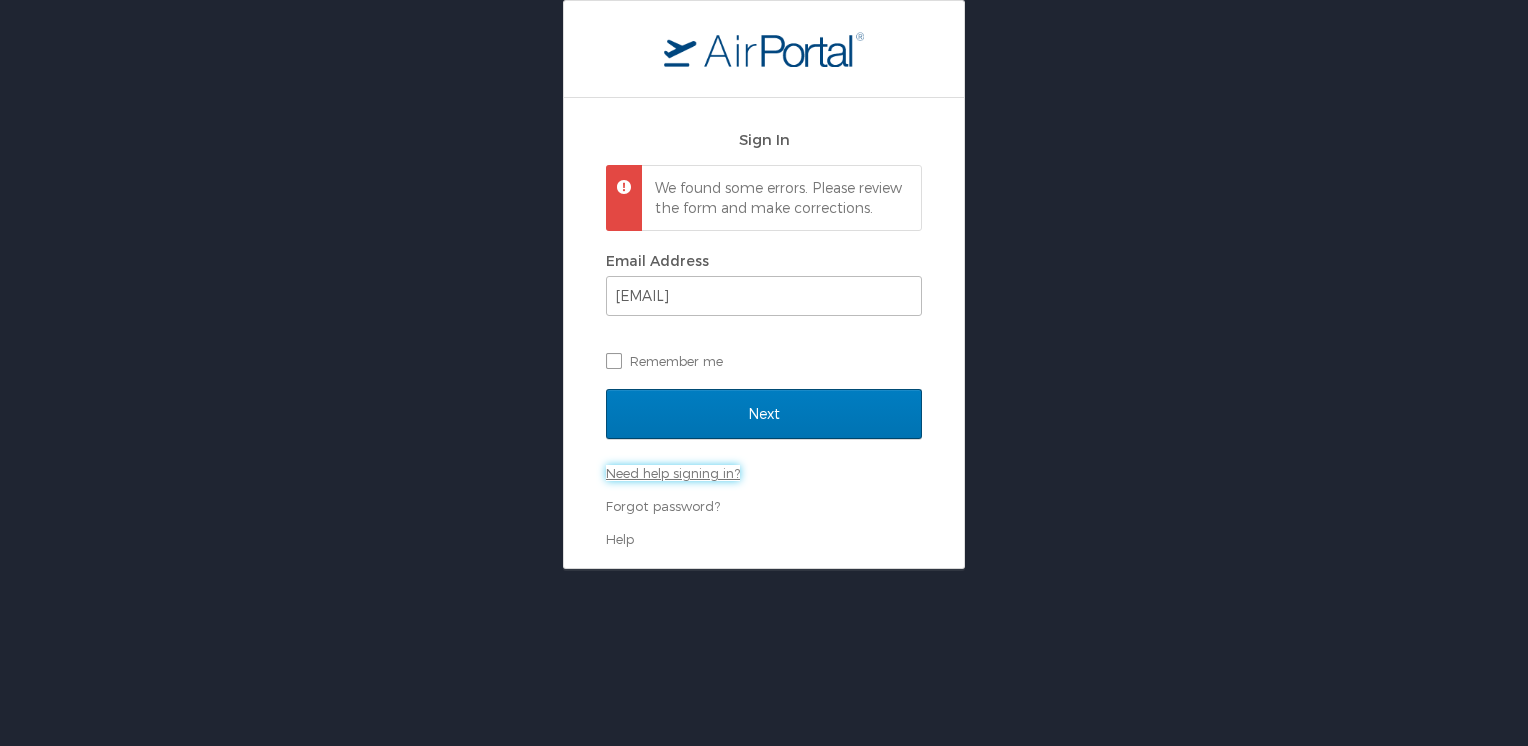 click on "Need help signing in?" at bounding box center [673, 473] 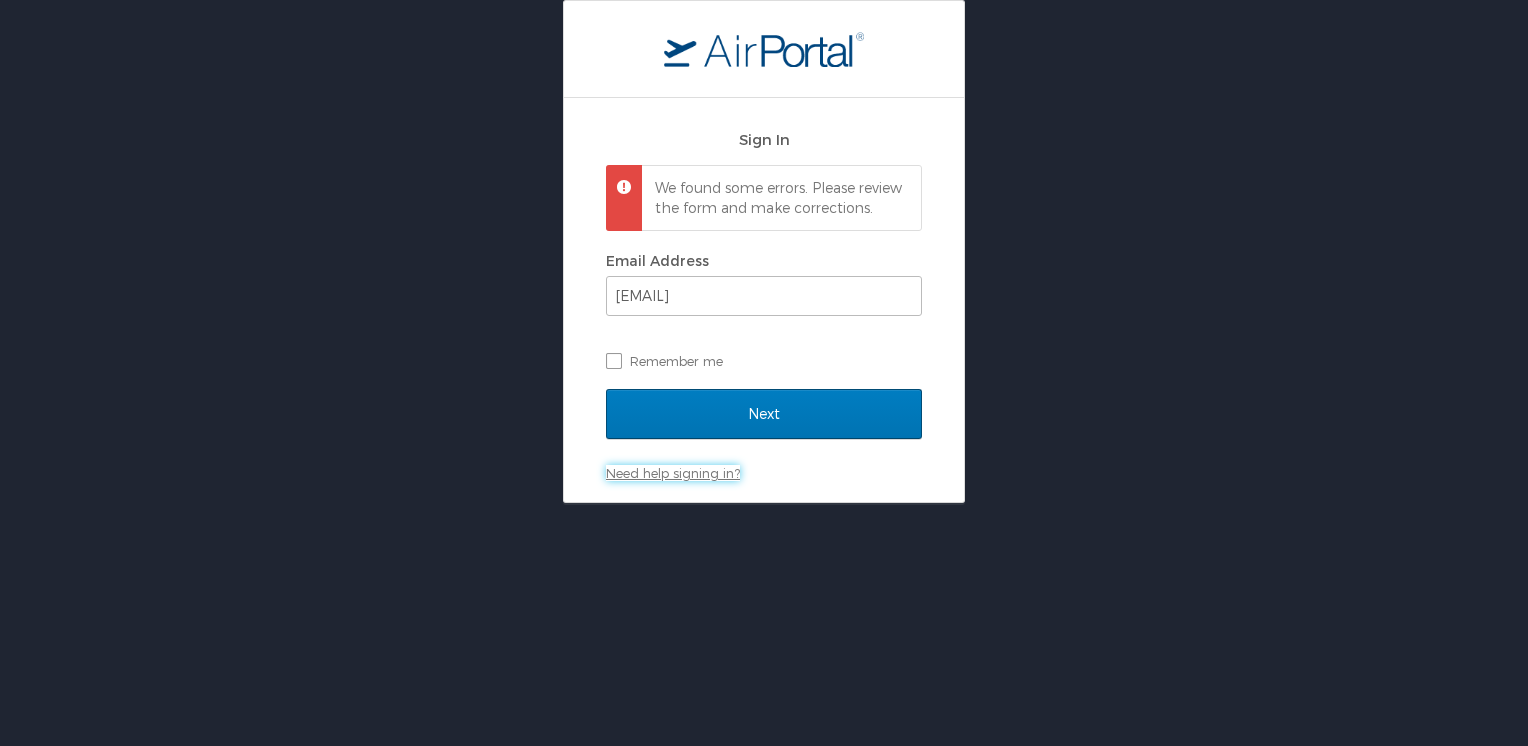 click on "Need help signing in?" at bounding box center (673, 473) 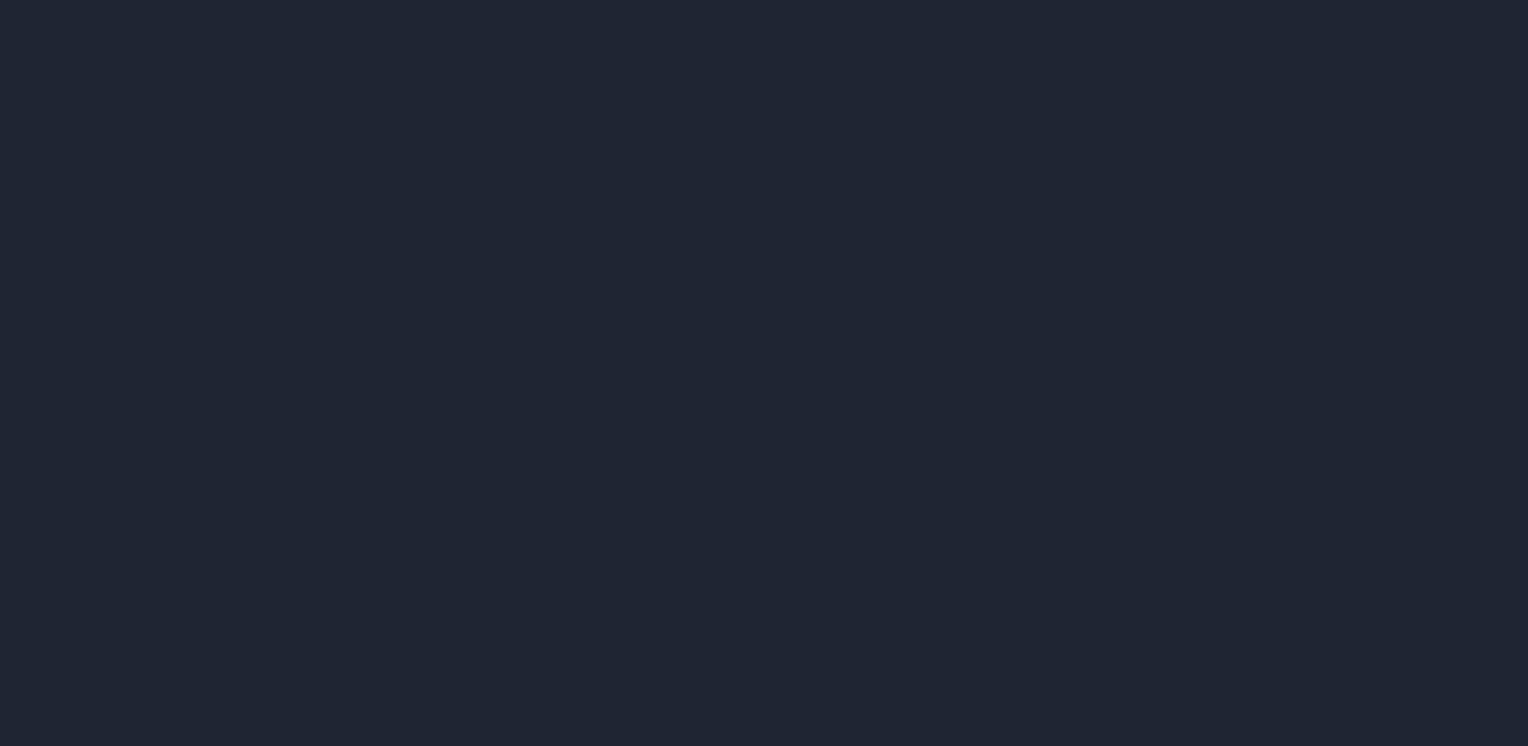 scroll, scrollTop: 0, scrollLeft: 0, axis: both 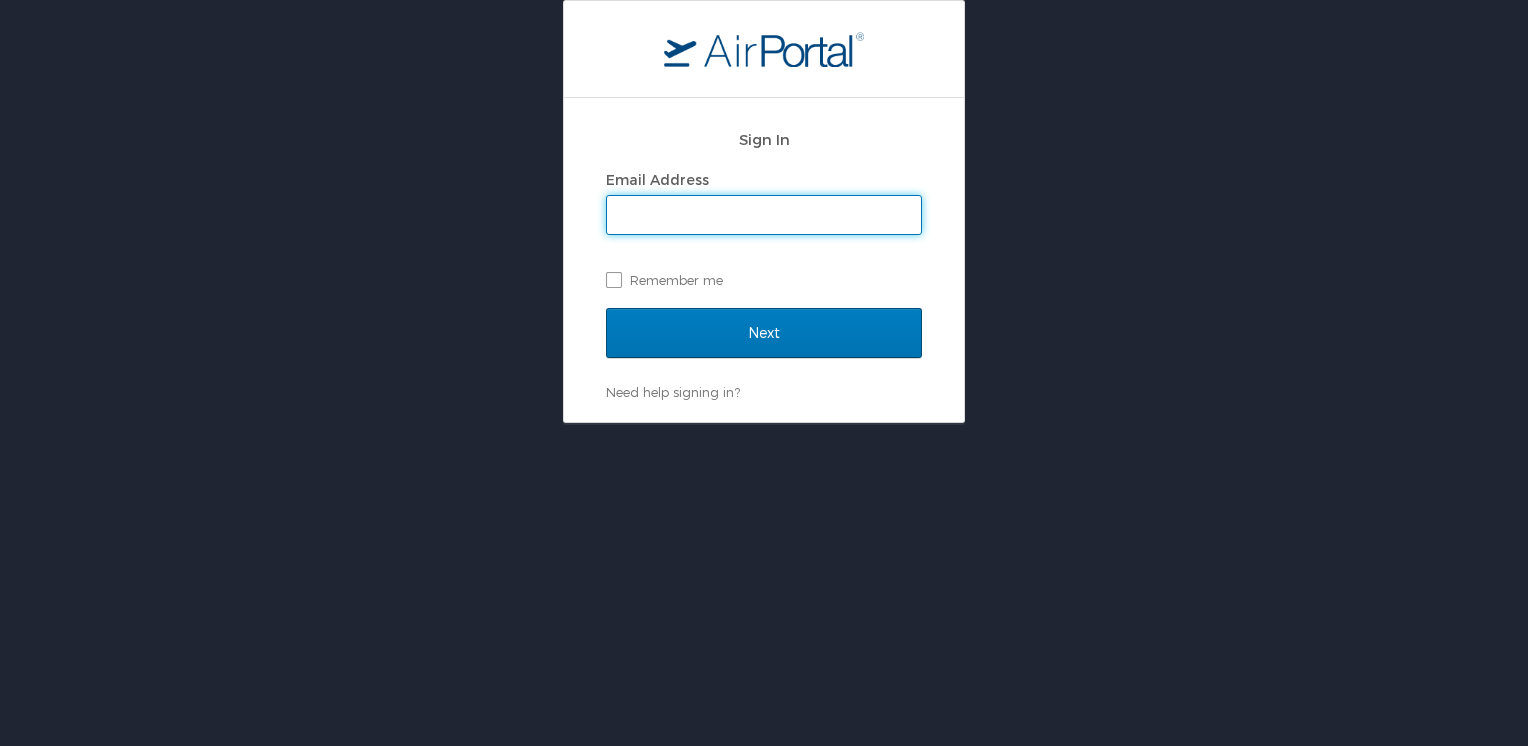 click on "Email Address" at bounding box center (764, 215) 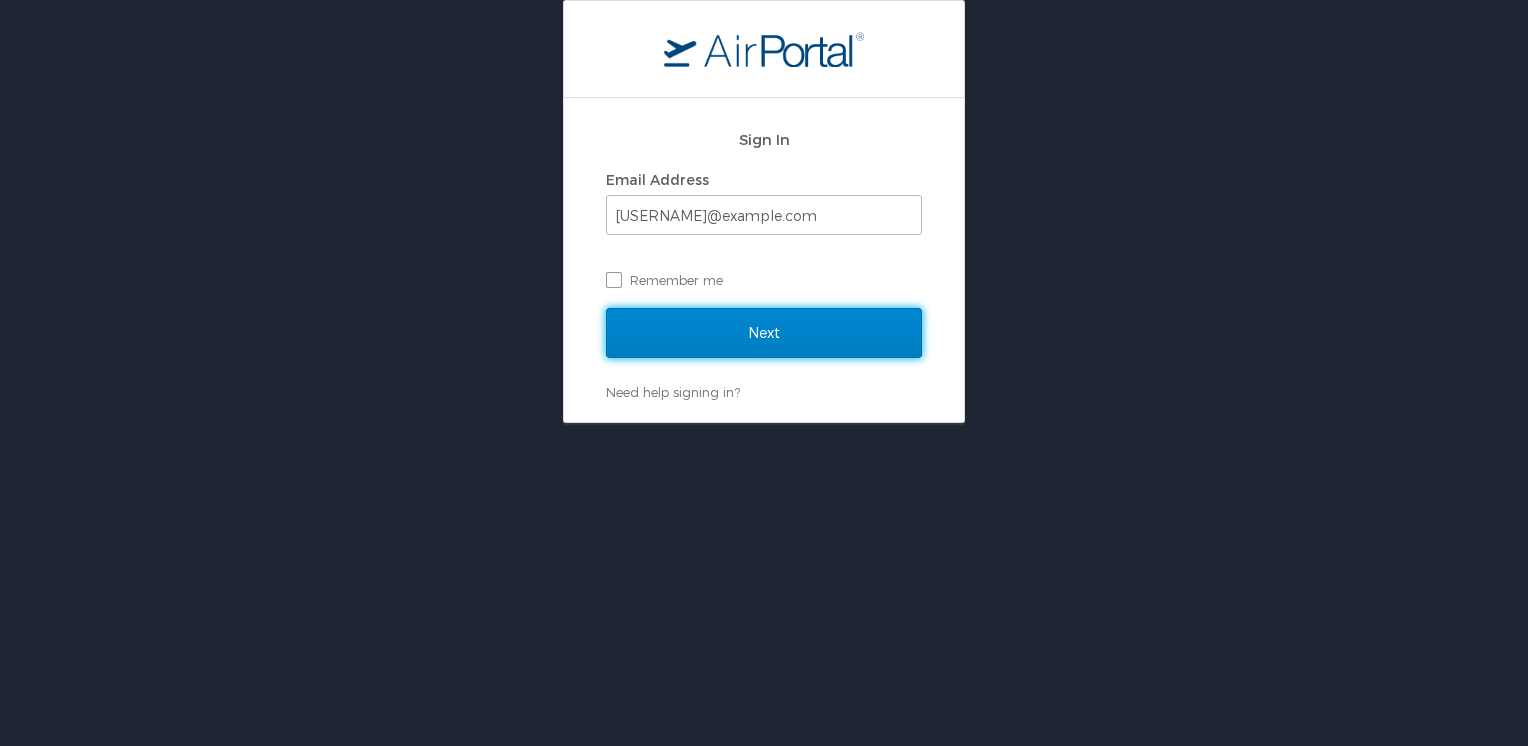 click on "Next" at bounding box center (764, 333) 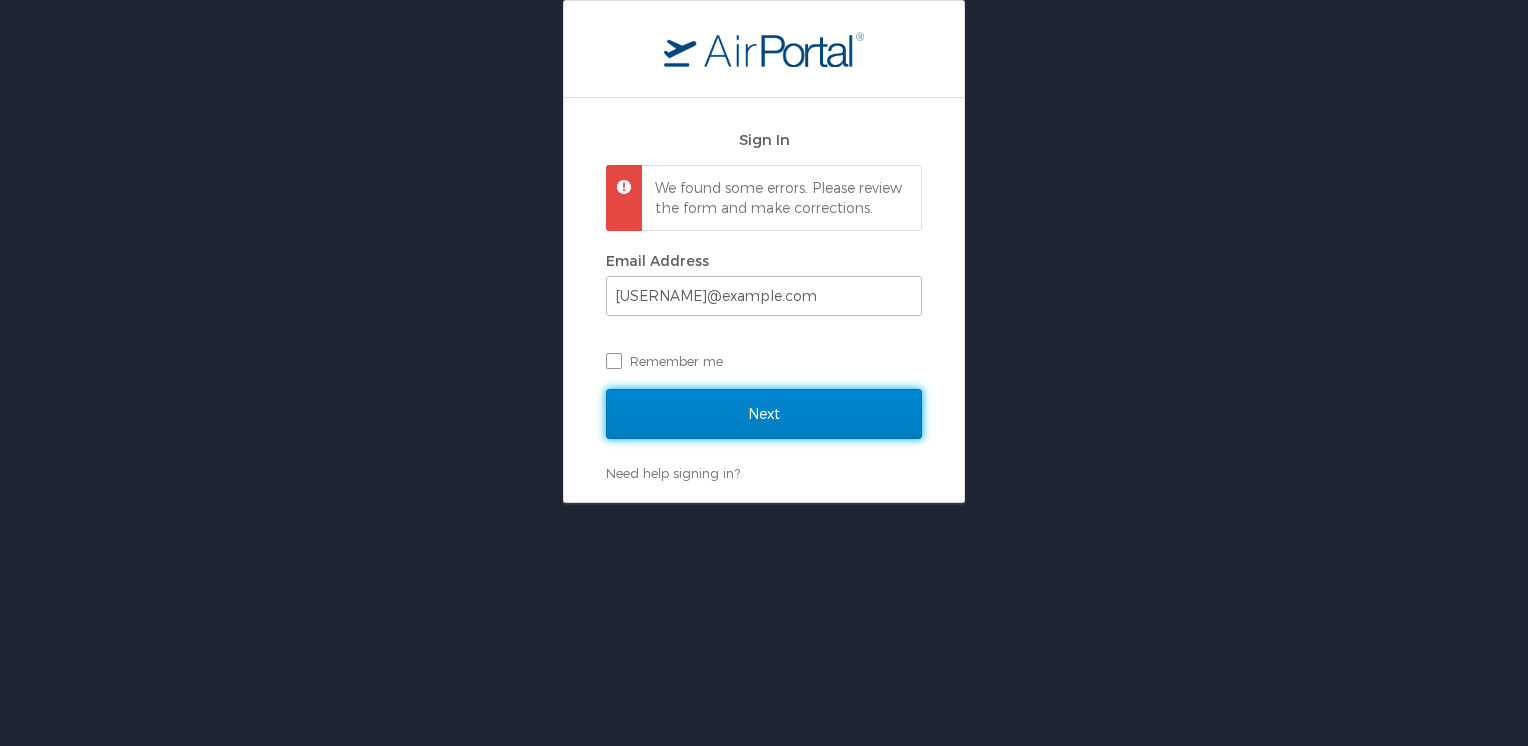 click on "Next" at bounding box center (764, 414) 